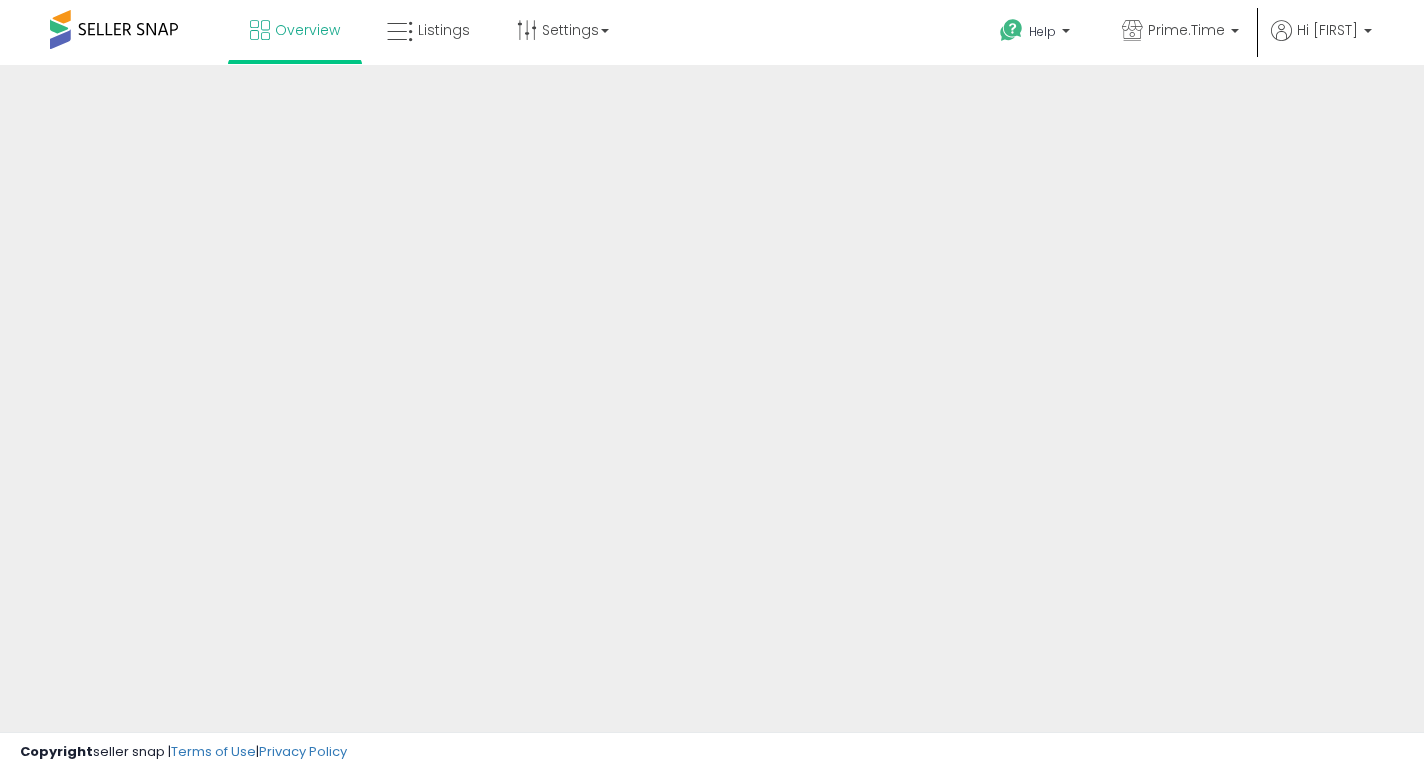 scroll, scrollTop: 0, scrollLeft: 0, axis: both 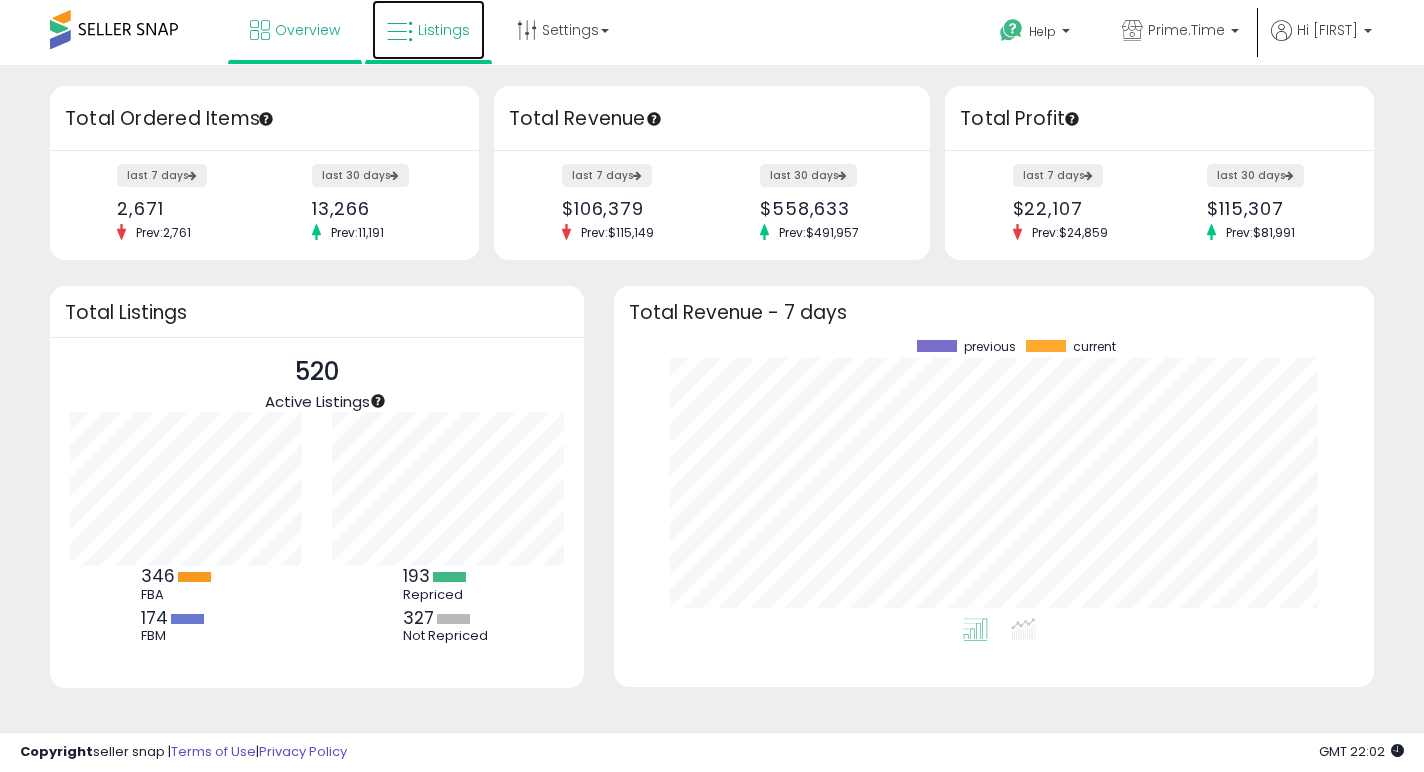 click on "Listings" at bounding box center (428, 30) 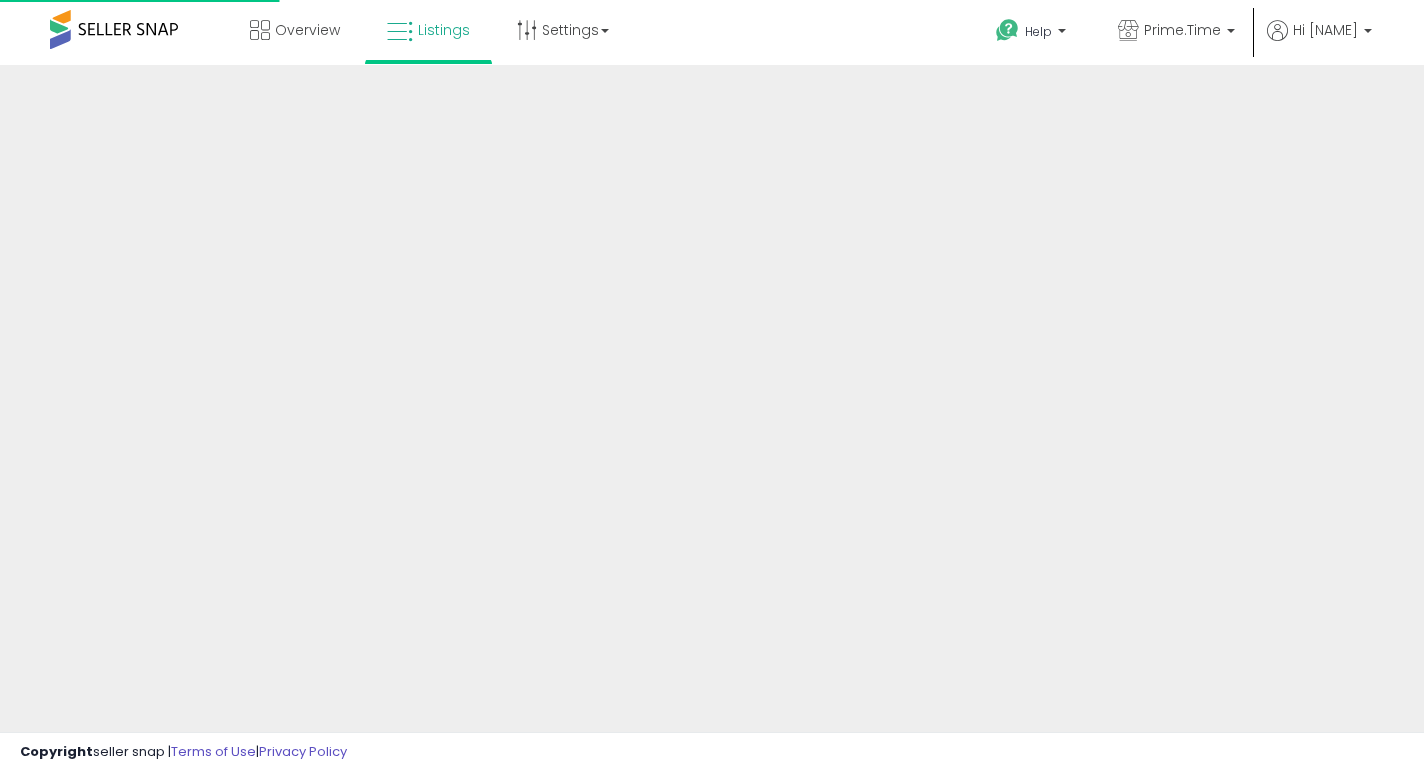 scroll, scrollTop: 0, scrollLeft: 0, axis: both 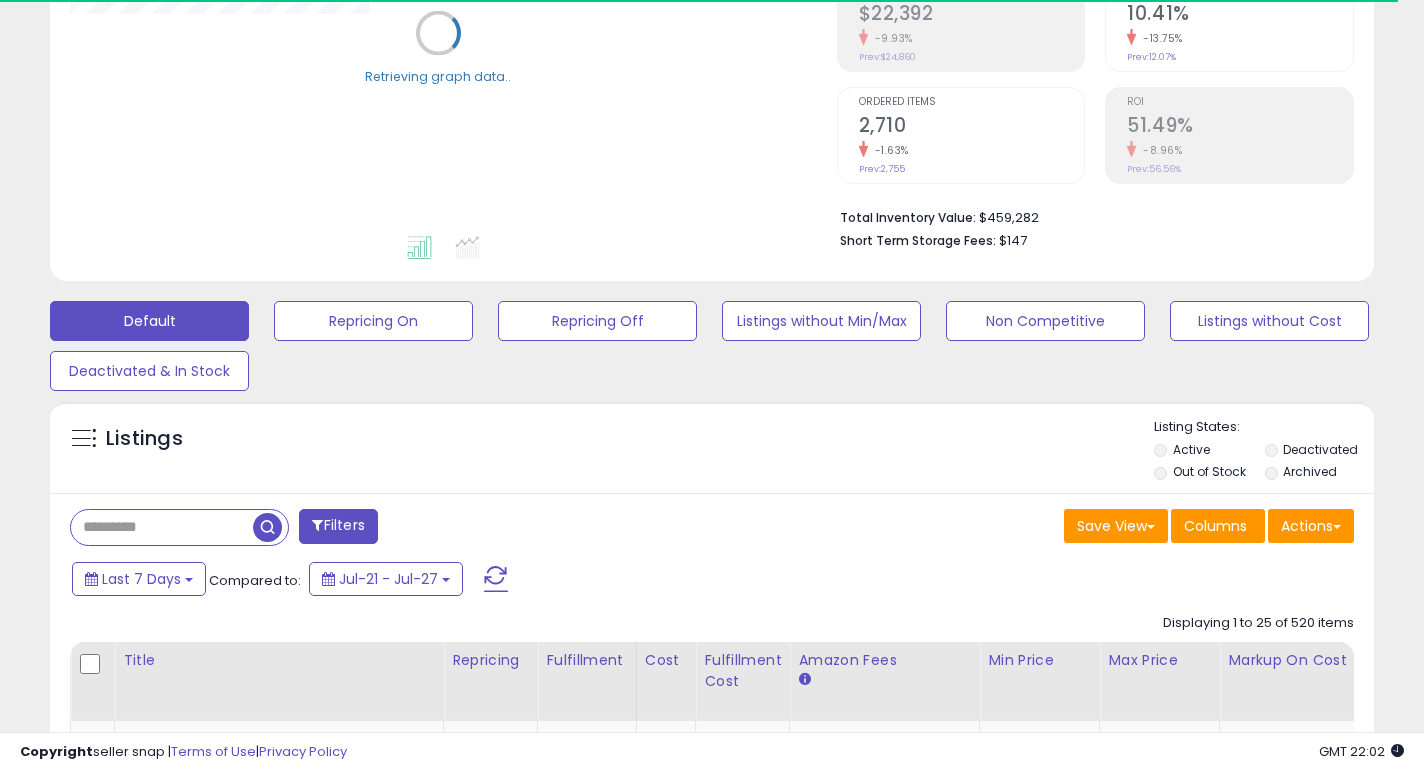 click at bounding box center [162, 527] 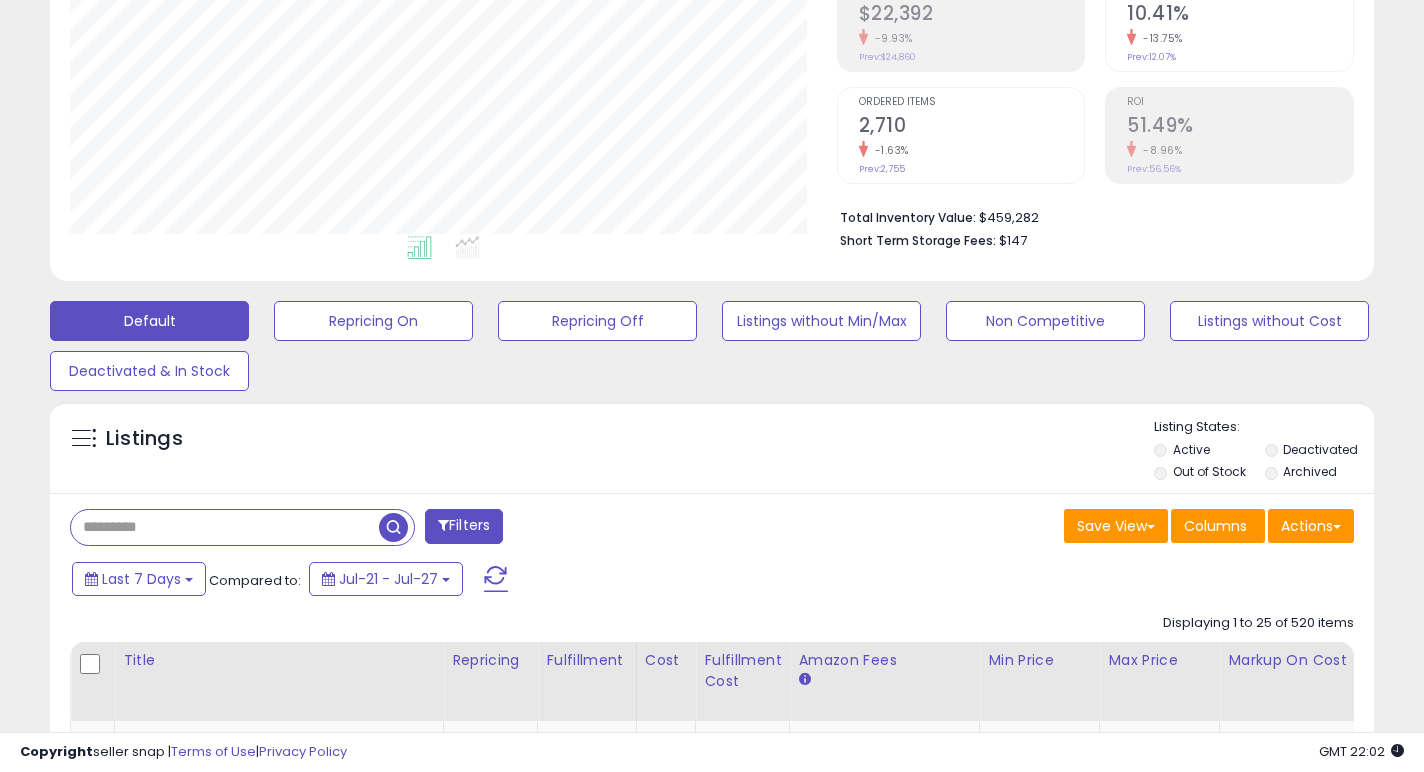 scroll, scrollTop: 999590, scrollLeft: 999233, axis: both 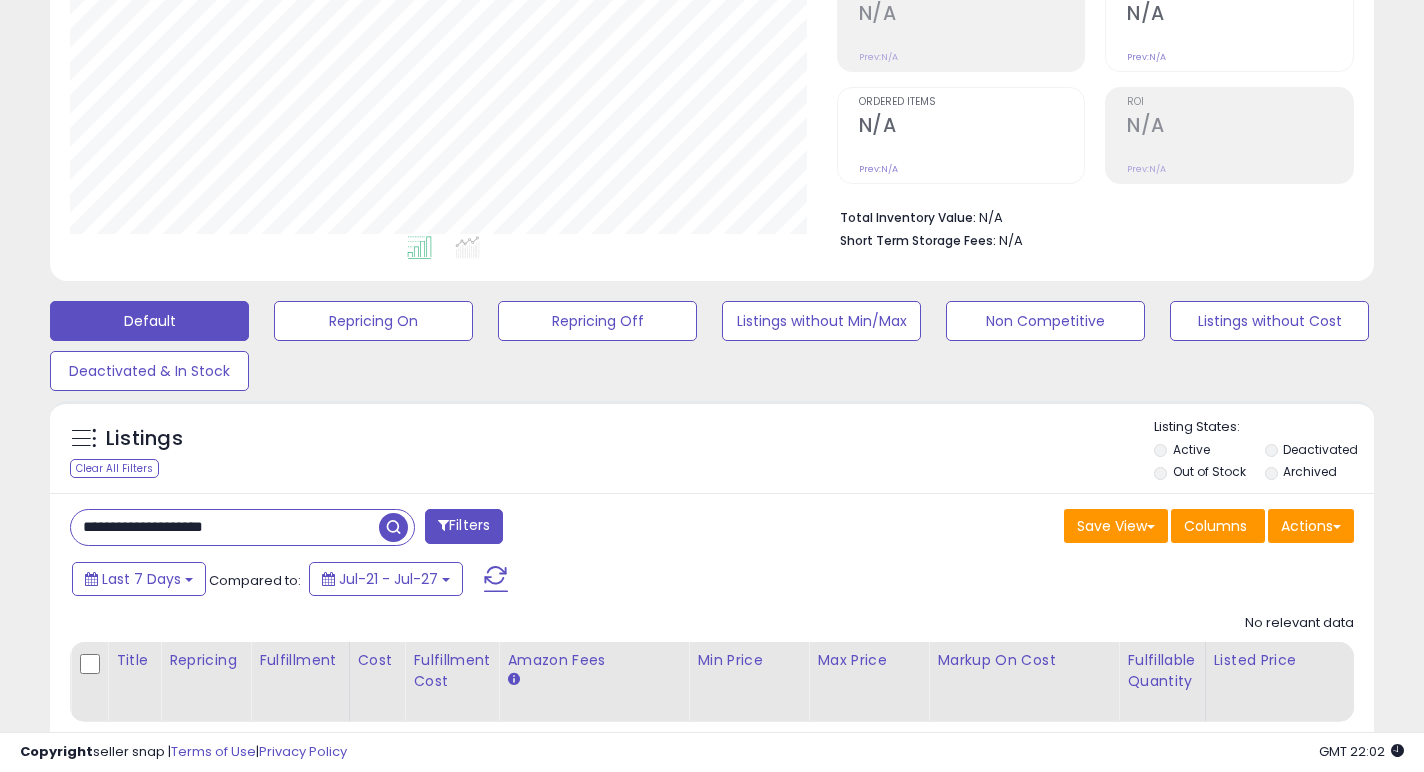click on "**********" at bounding box center [225, 527] 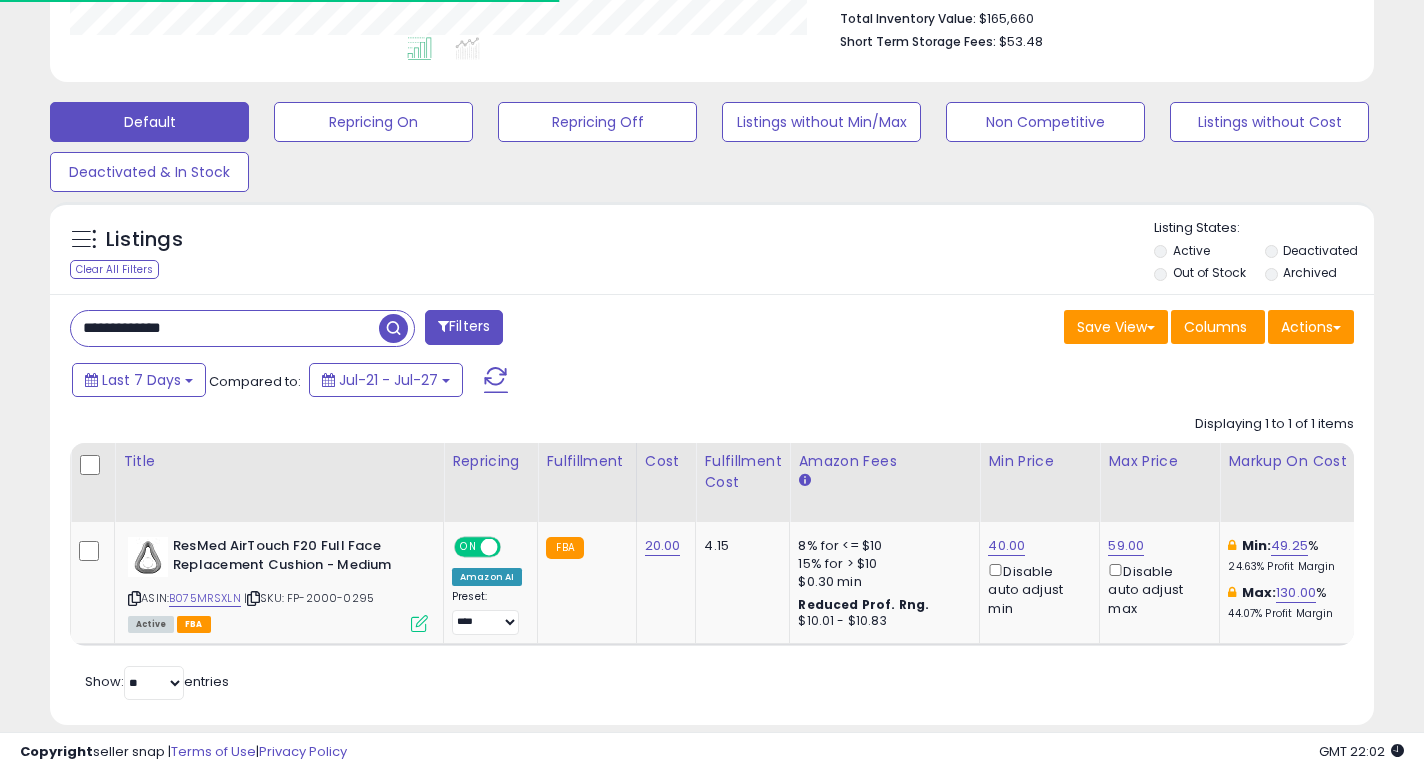scroll, scrollTop: 556, scrollLeft: 0, axis: vertical 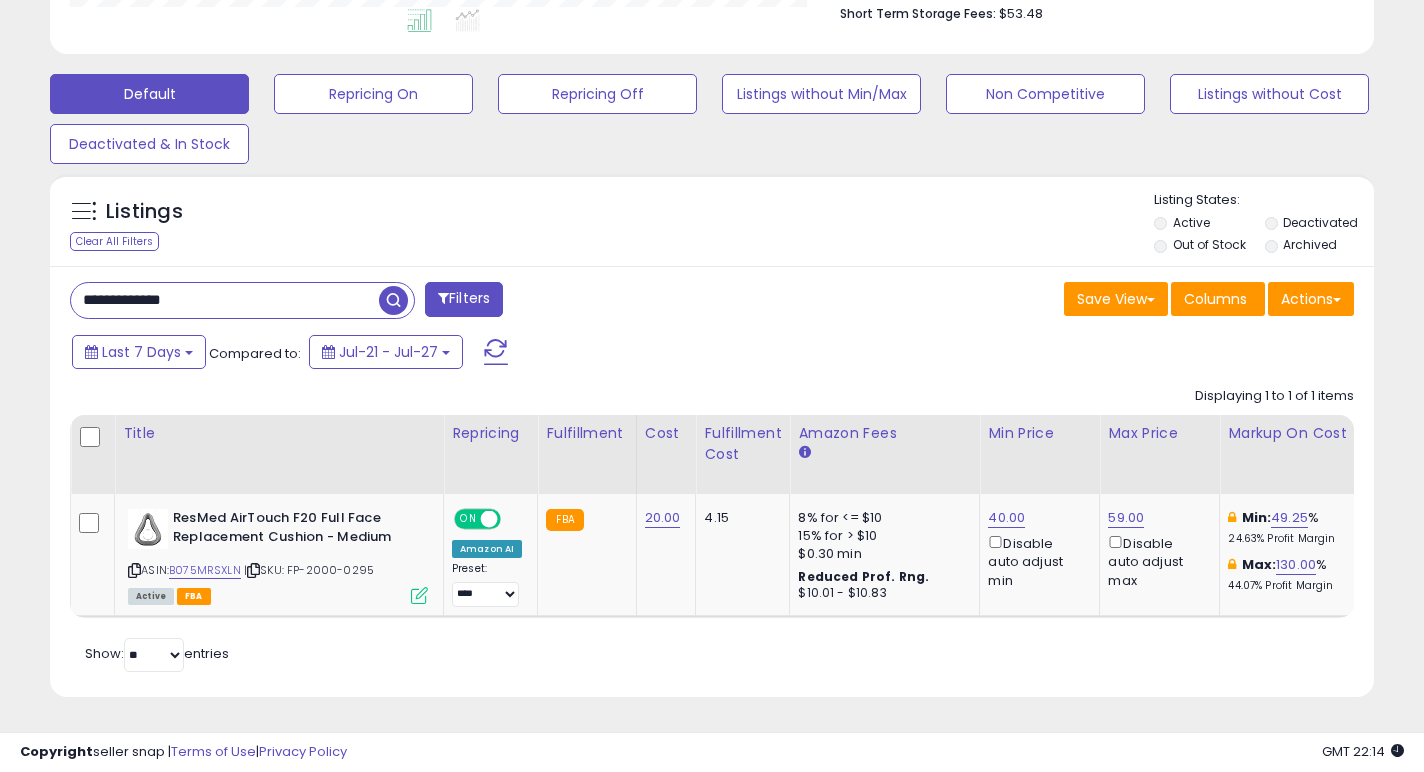 click on "**********" at bounding box center [225, 300] 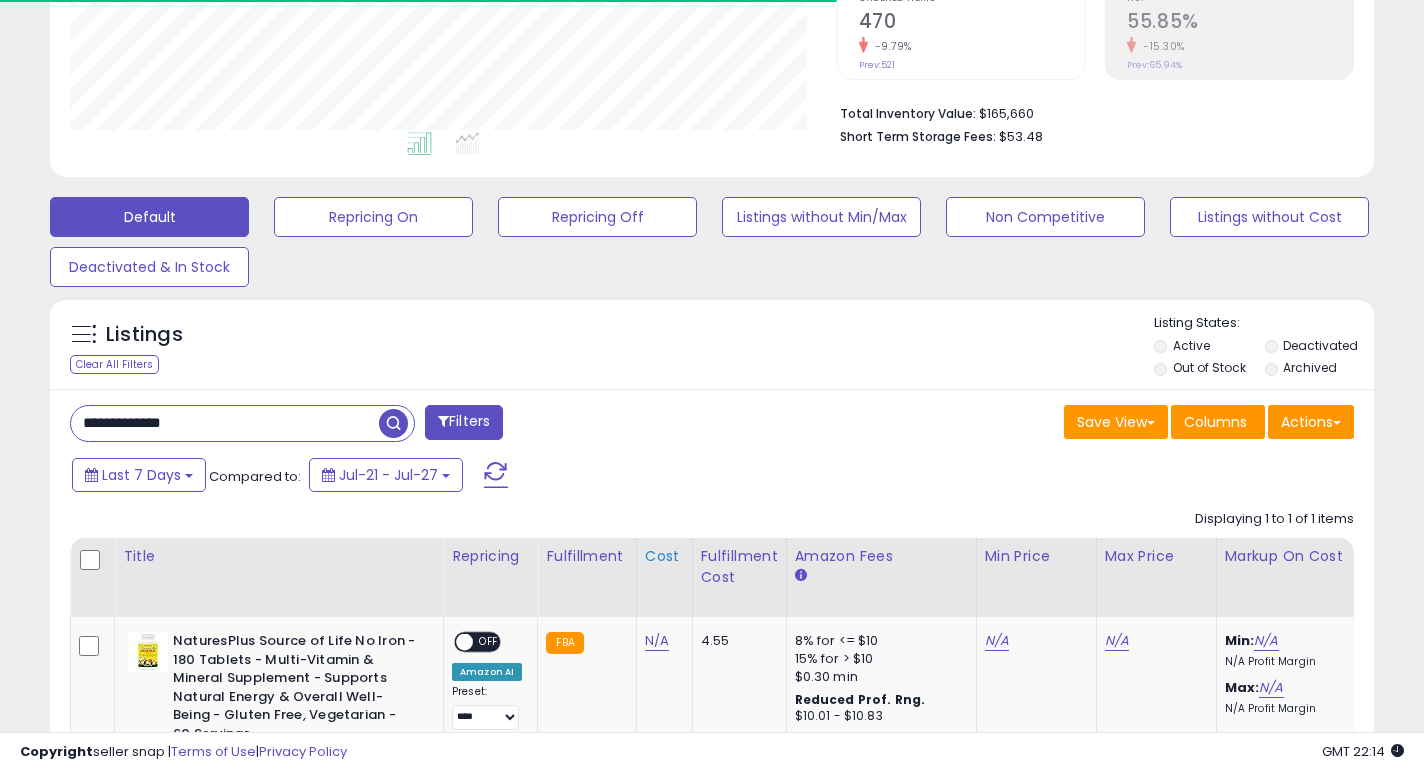 scroll, scrollTop: 556, scrollLeft: 0, axis: vertical 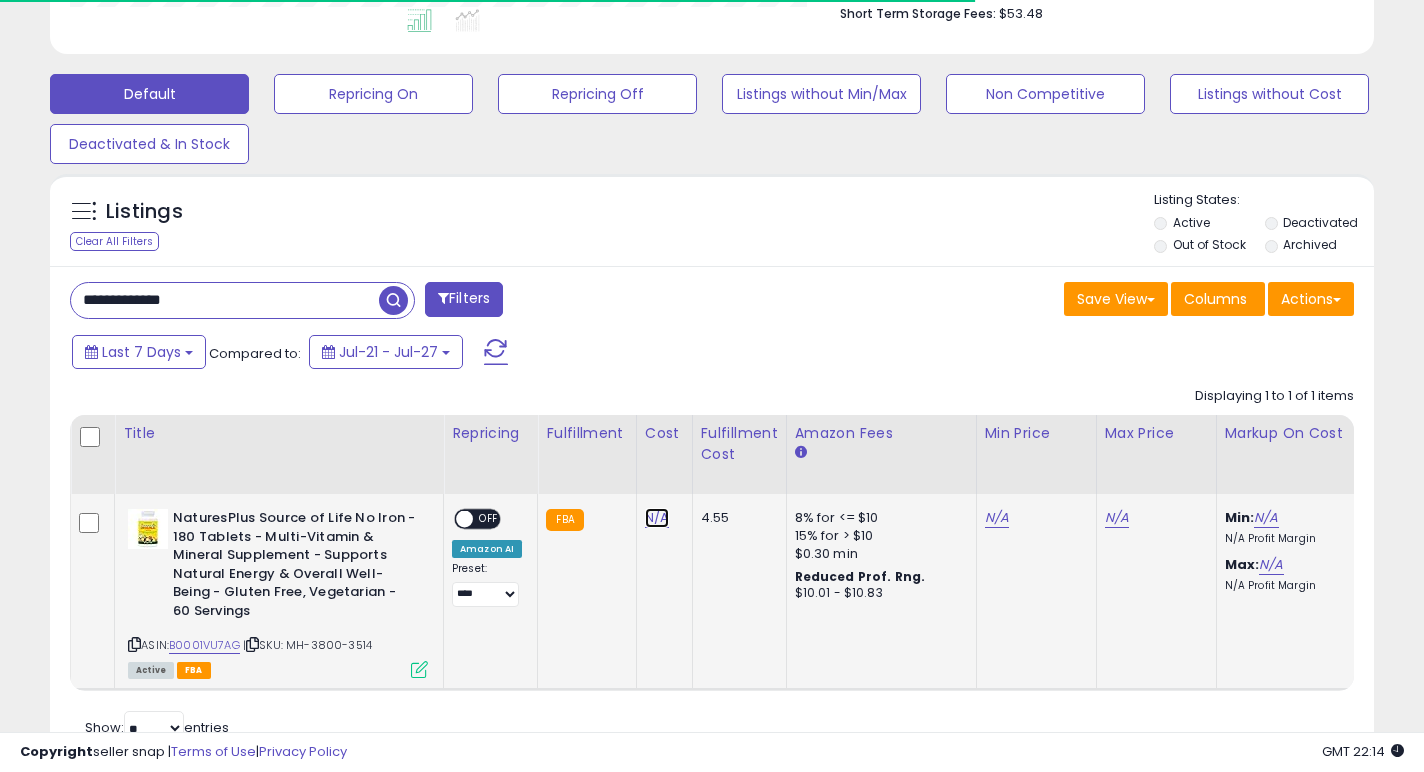 click on "N/A" at bounding box center [657, 518] 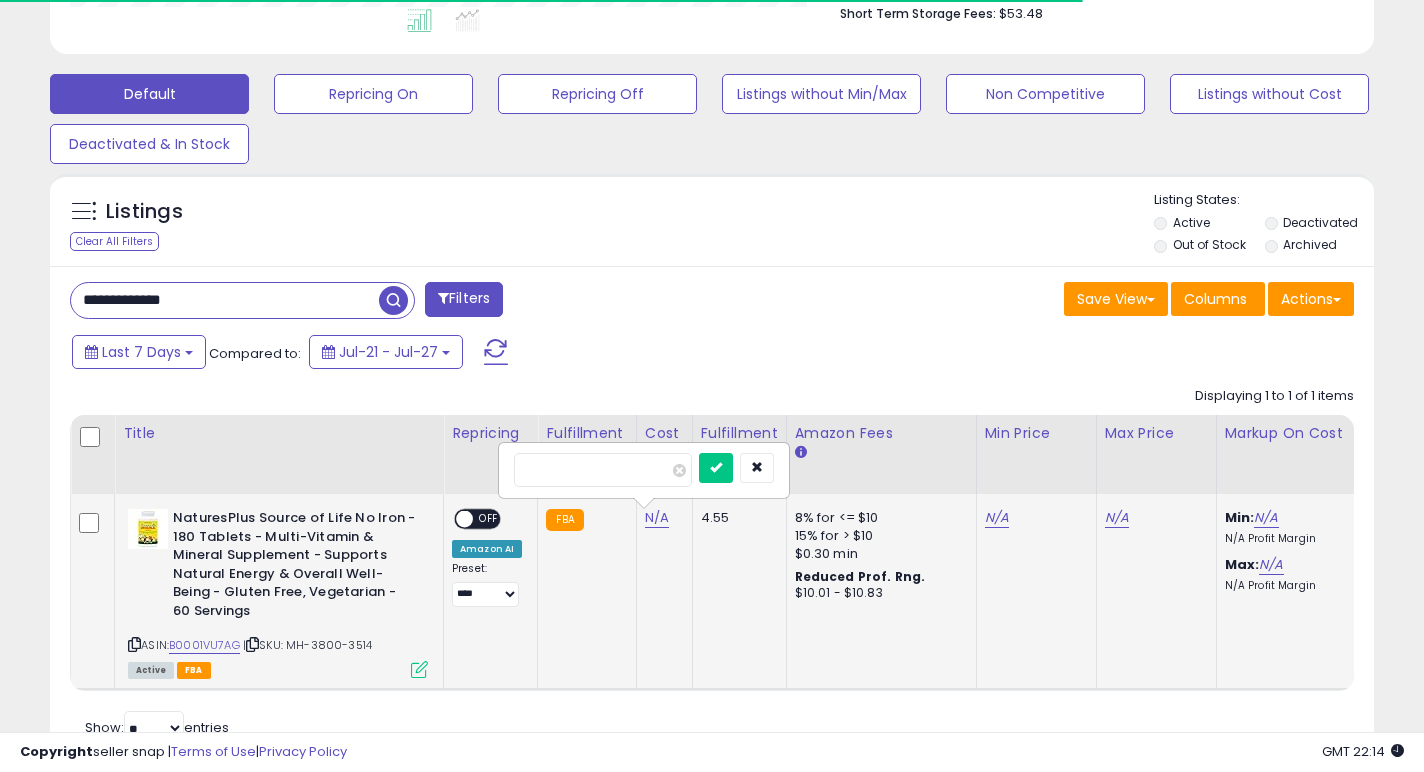 type on "**" 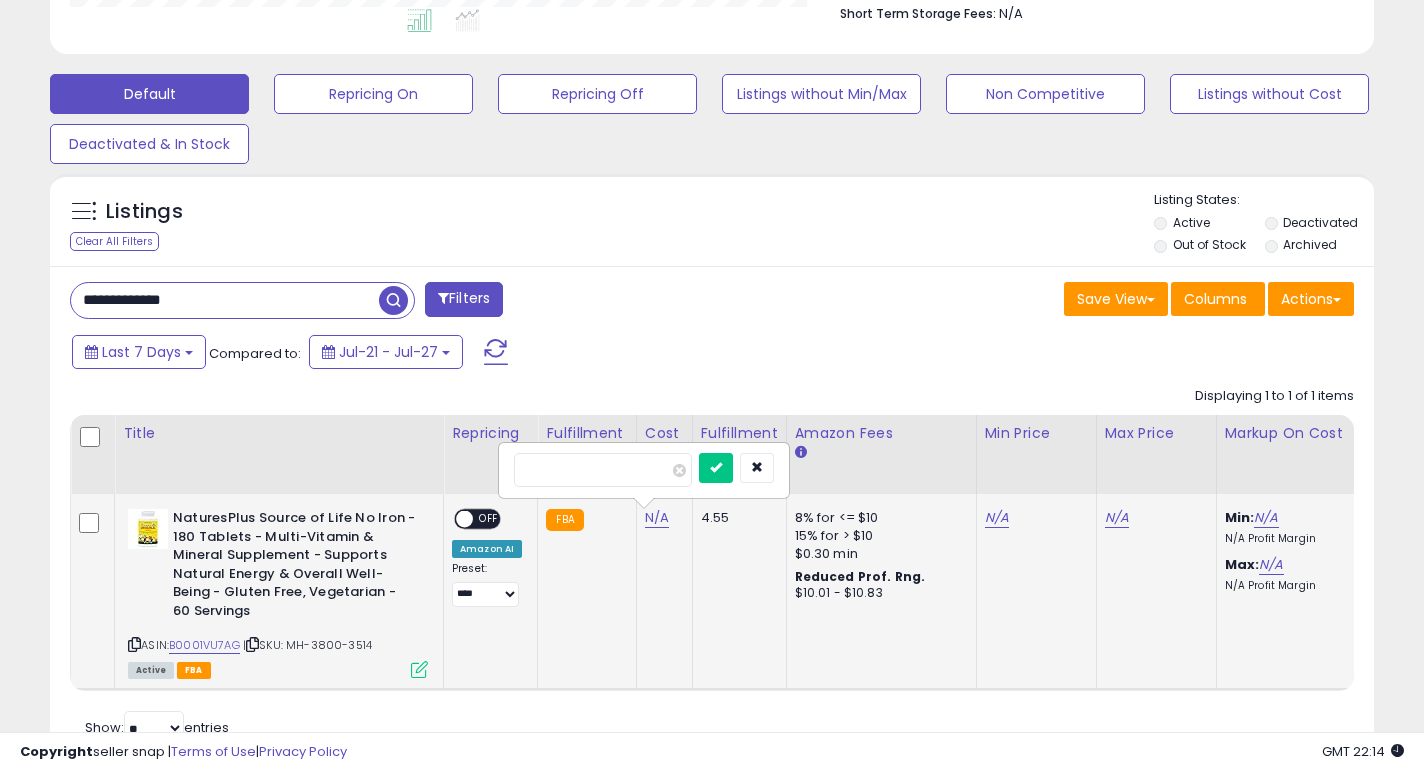 click at bounding box center (716, 468) 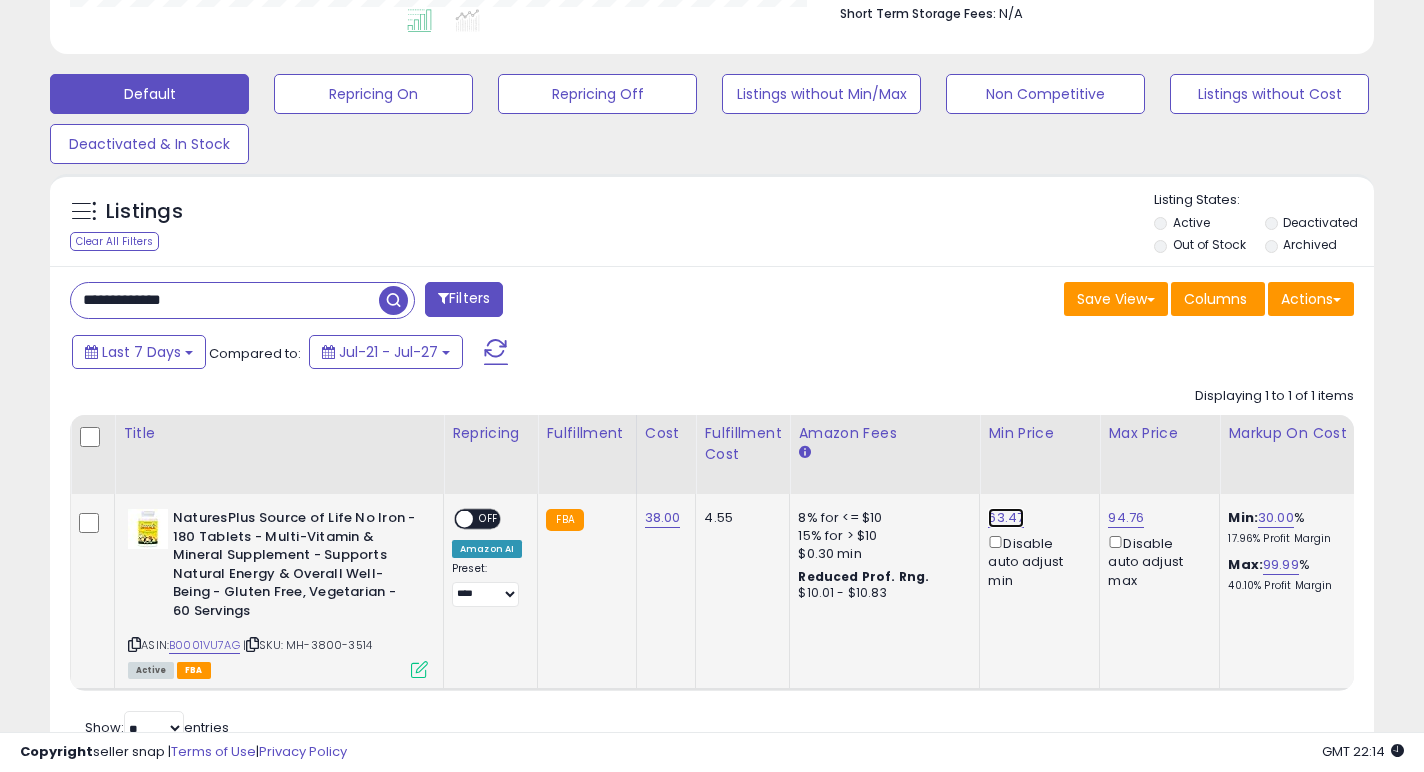 click on "63.47" at bounding box center [1006, 518] 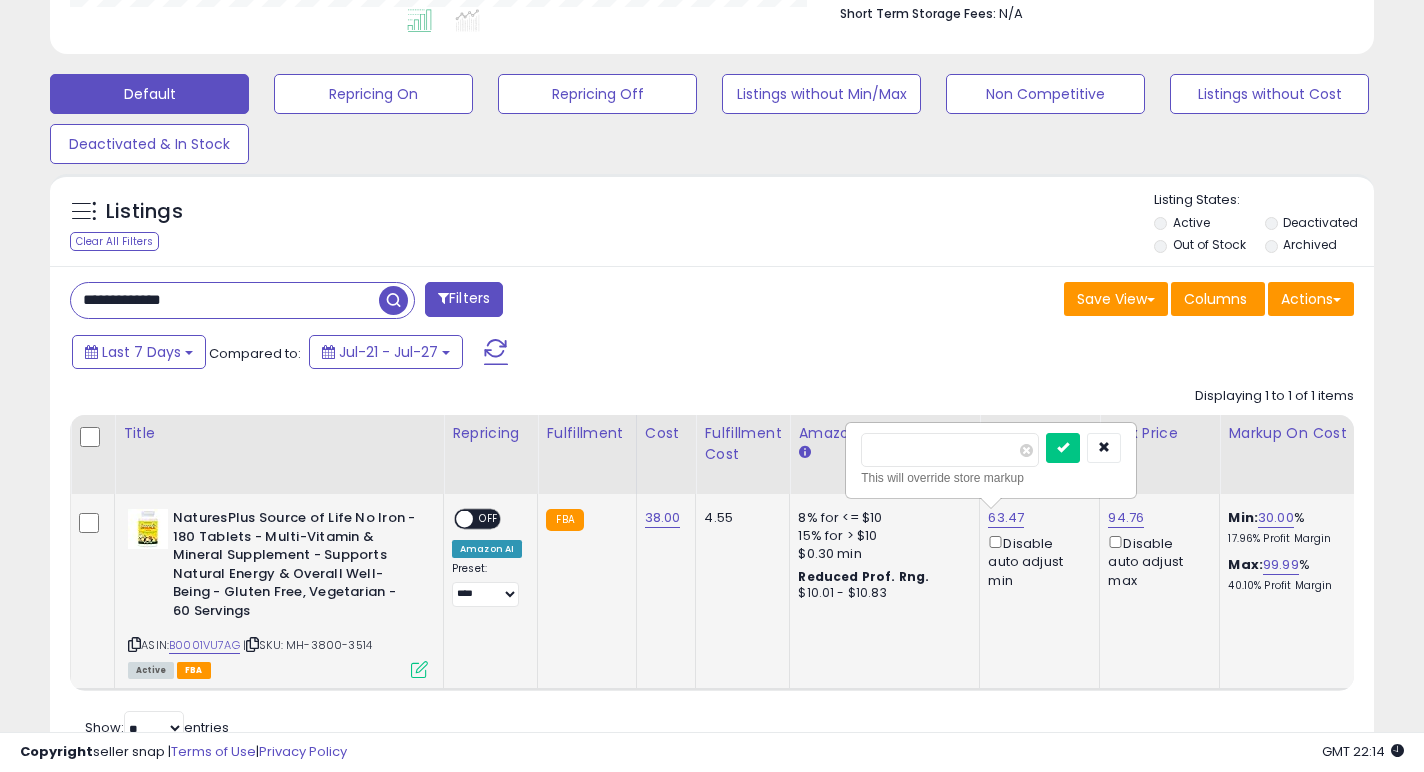 drag, startPoint x: 945, startPoint y: 444, endPoint x: 884, endPoint y: 443, distance: 61.008198 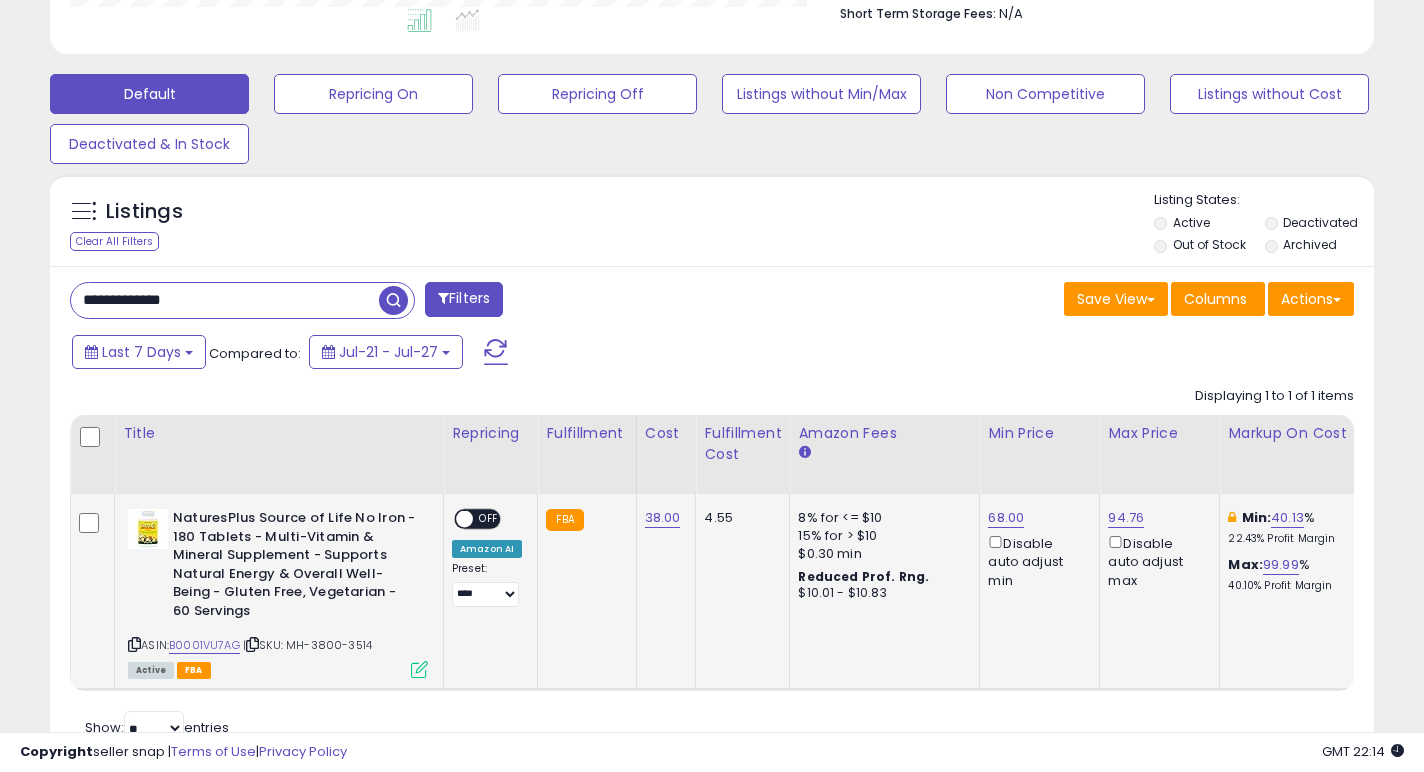 click on "OFF" at bounding box center [489, 519] 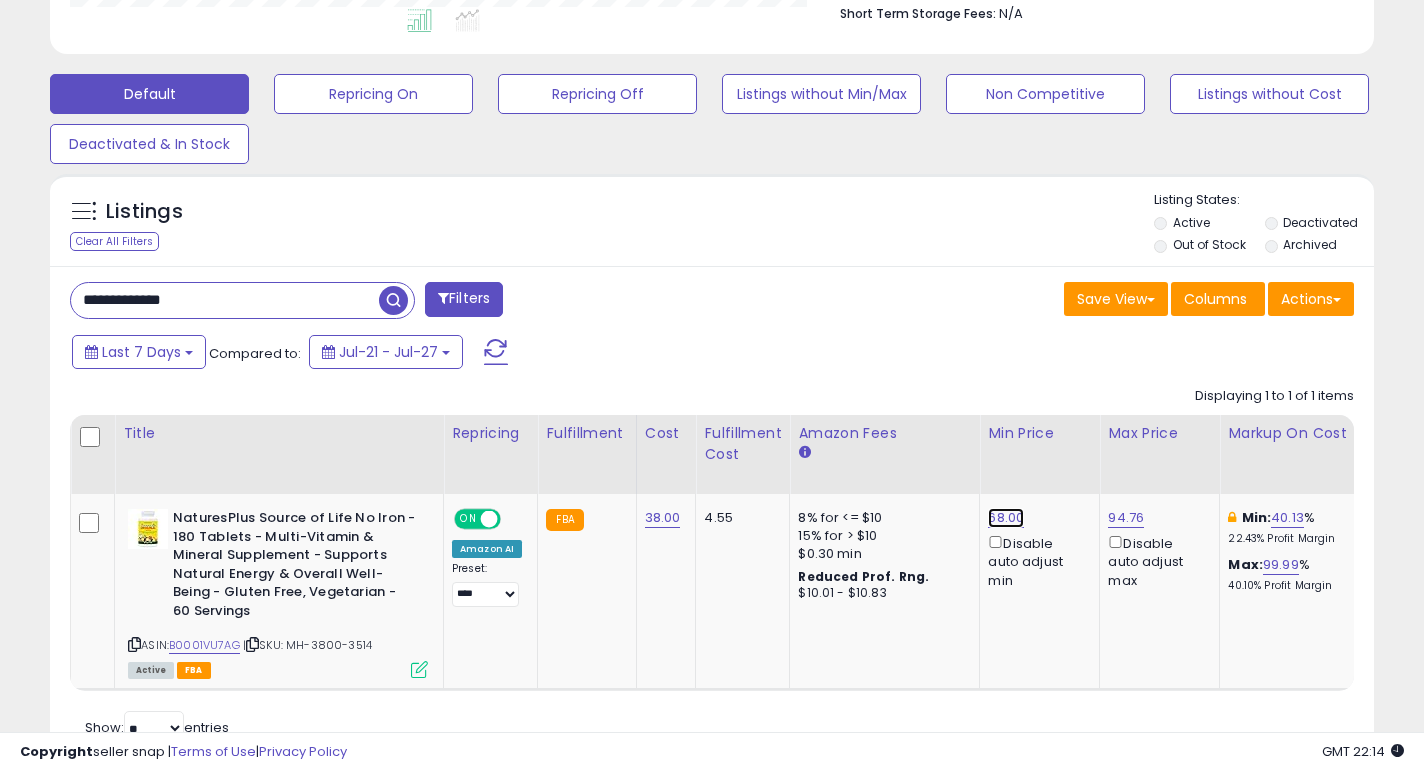 click on "68.00" at bounding box center [1006, 518] 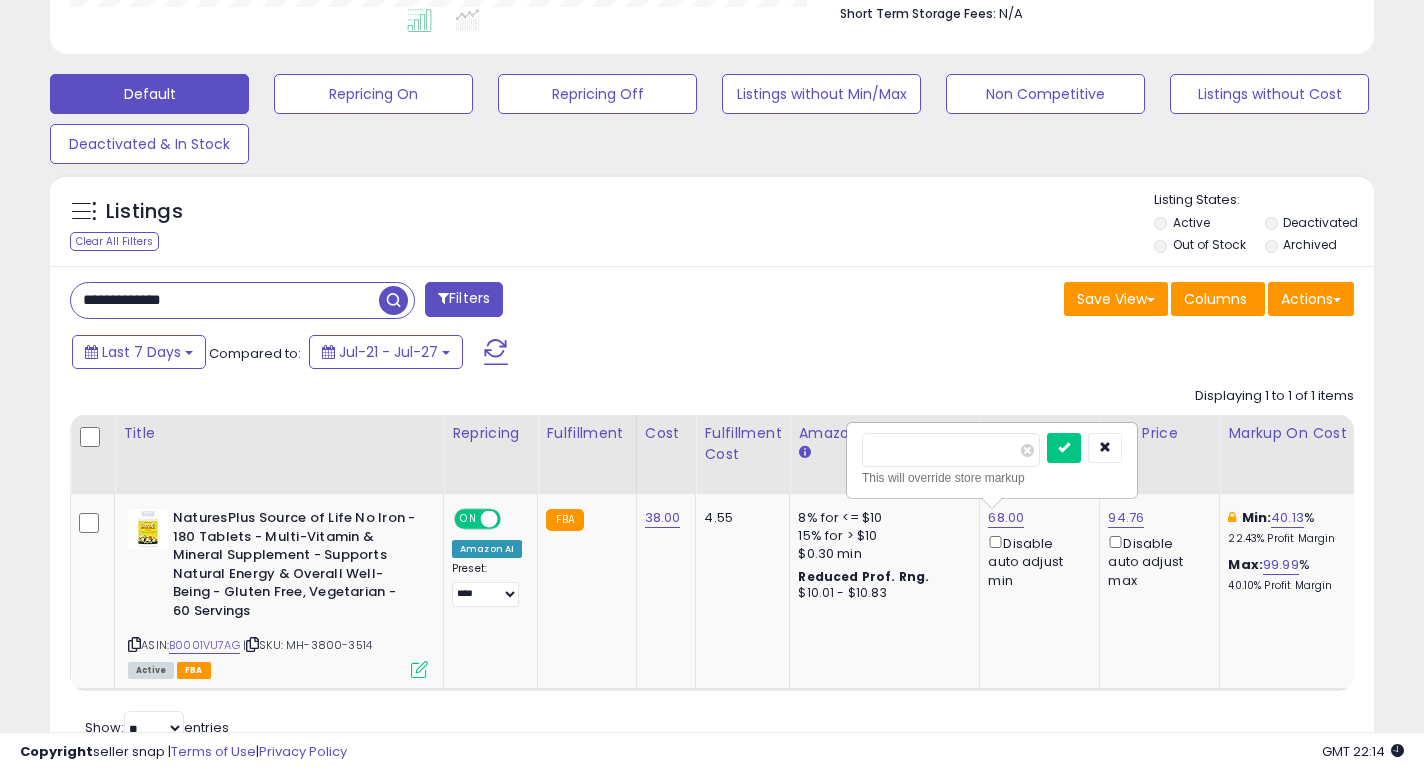 click on "*****" at bounding box center [951, 450] 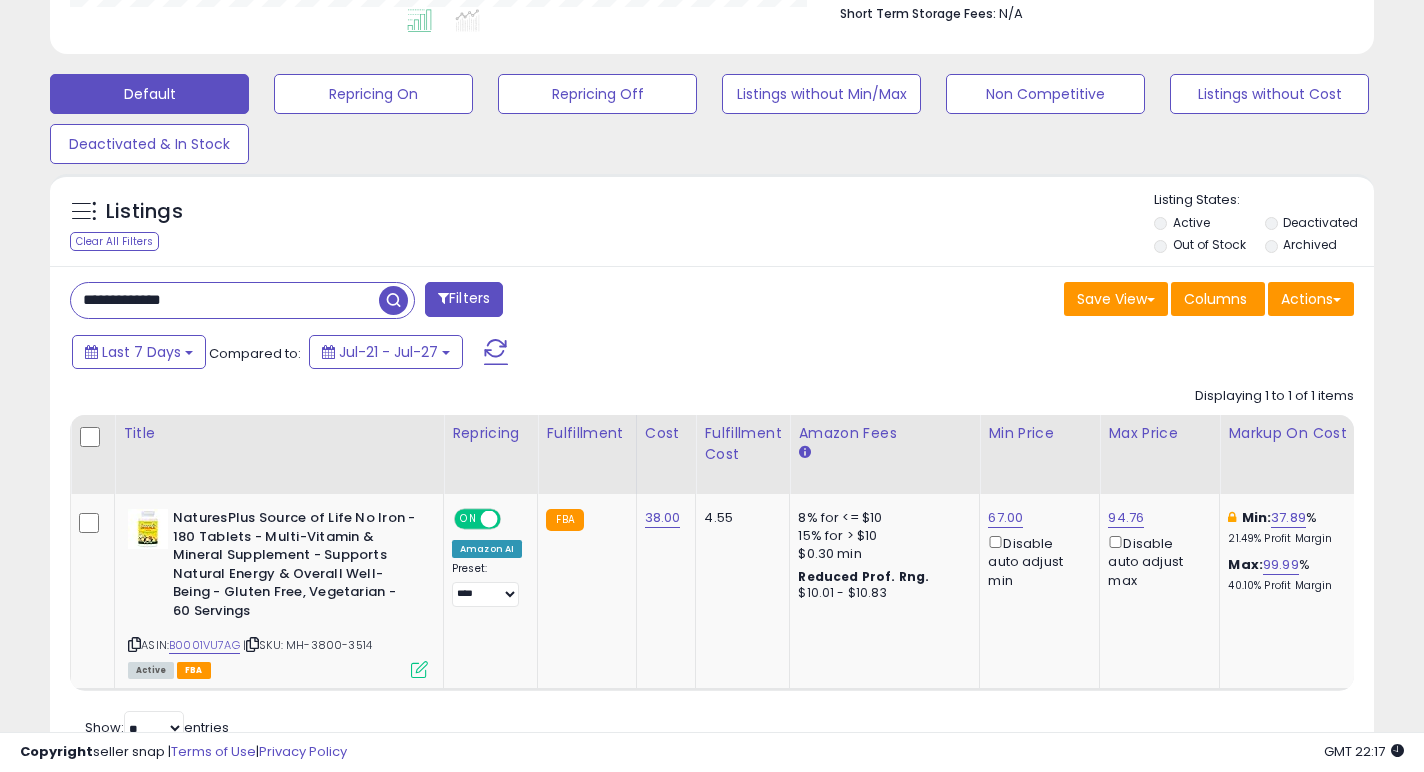 click on "**********" at bounding box center (225, 300) 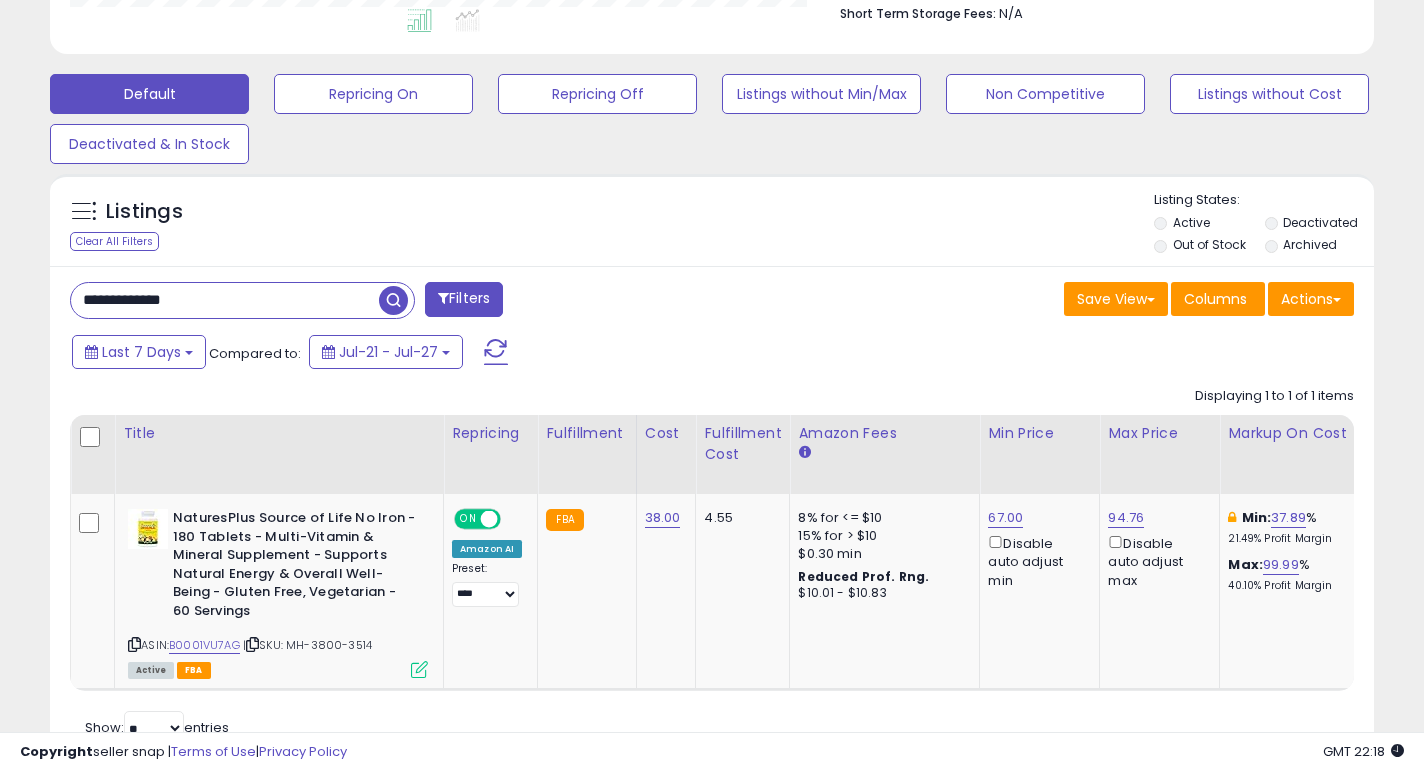 type on "**********" 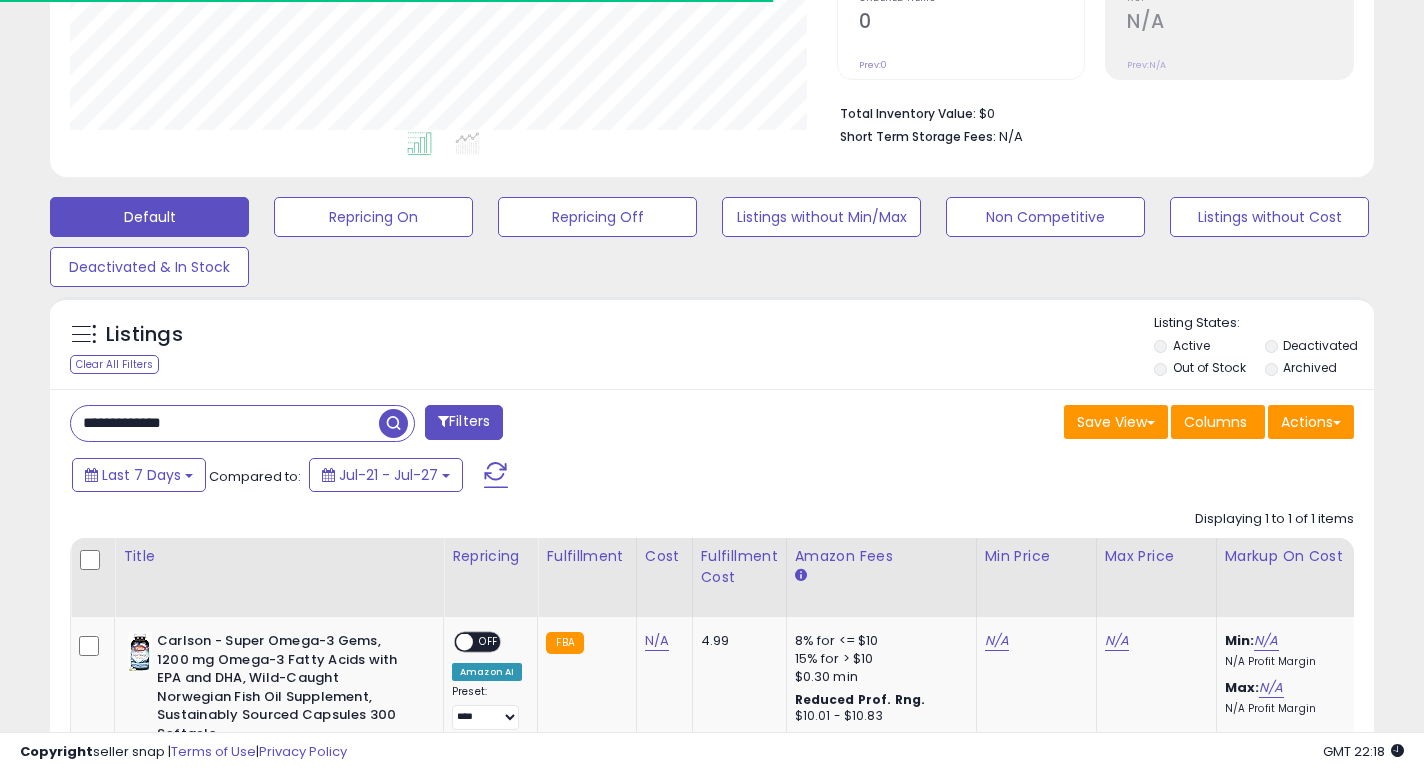 scroll, scrollTop: 556, scrollLeft: 0, axis: vertical 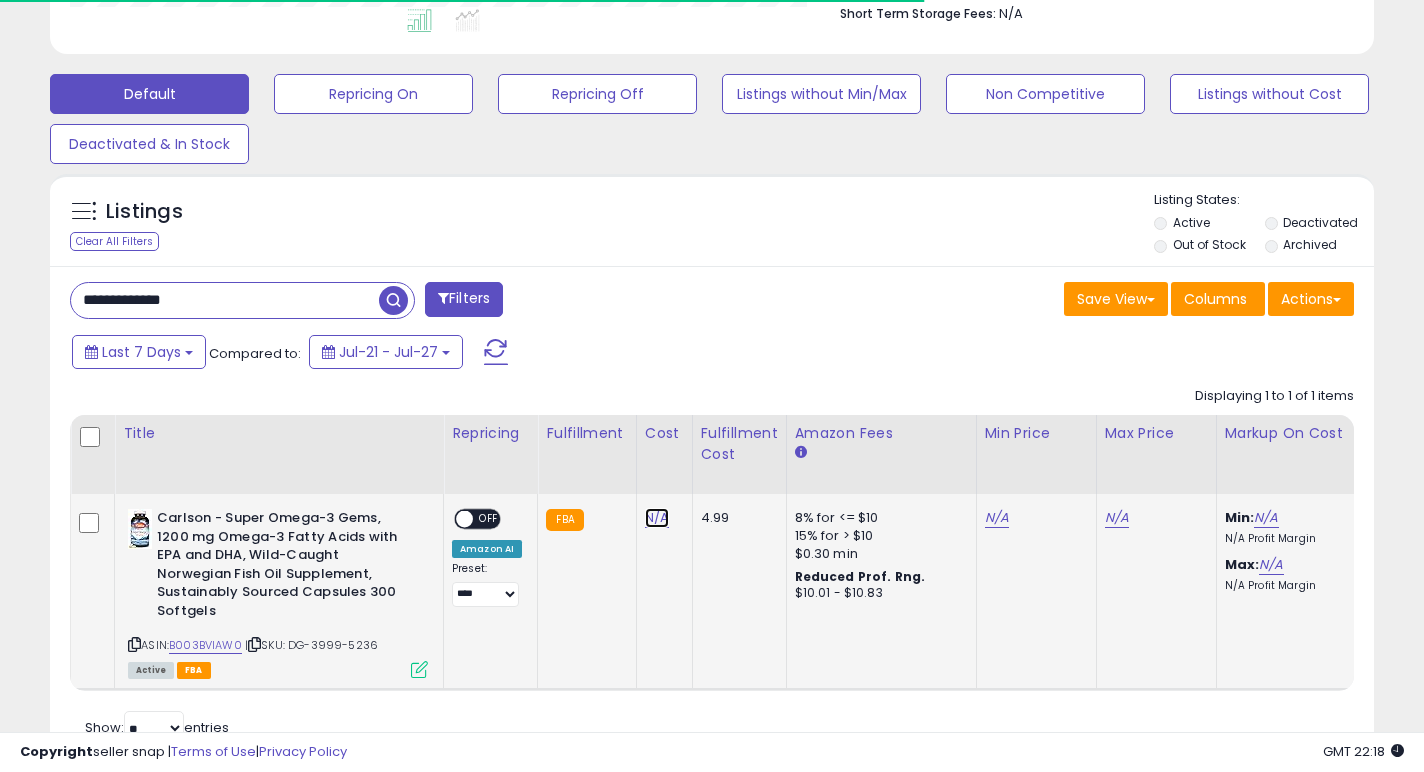 click on "N/A" at bounding box center [657, 518] 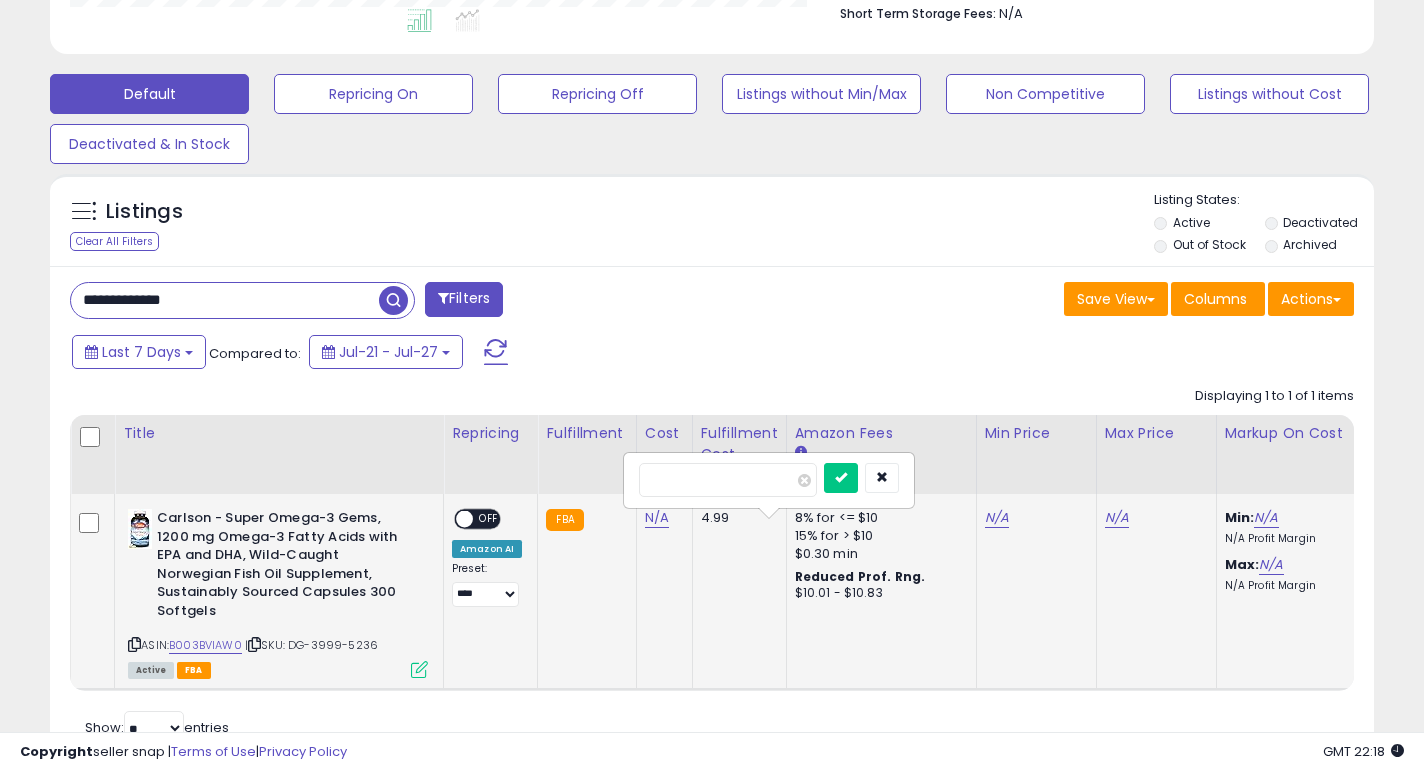 scroll, scrollTop: 999590, scrollLeft: 999233, axis: both 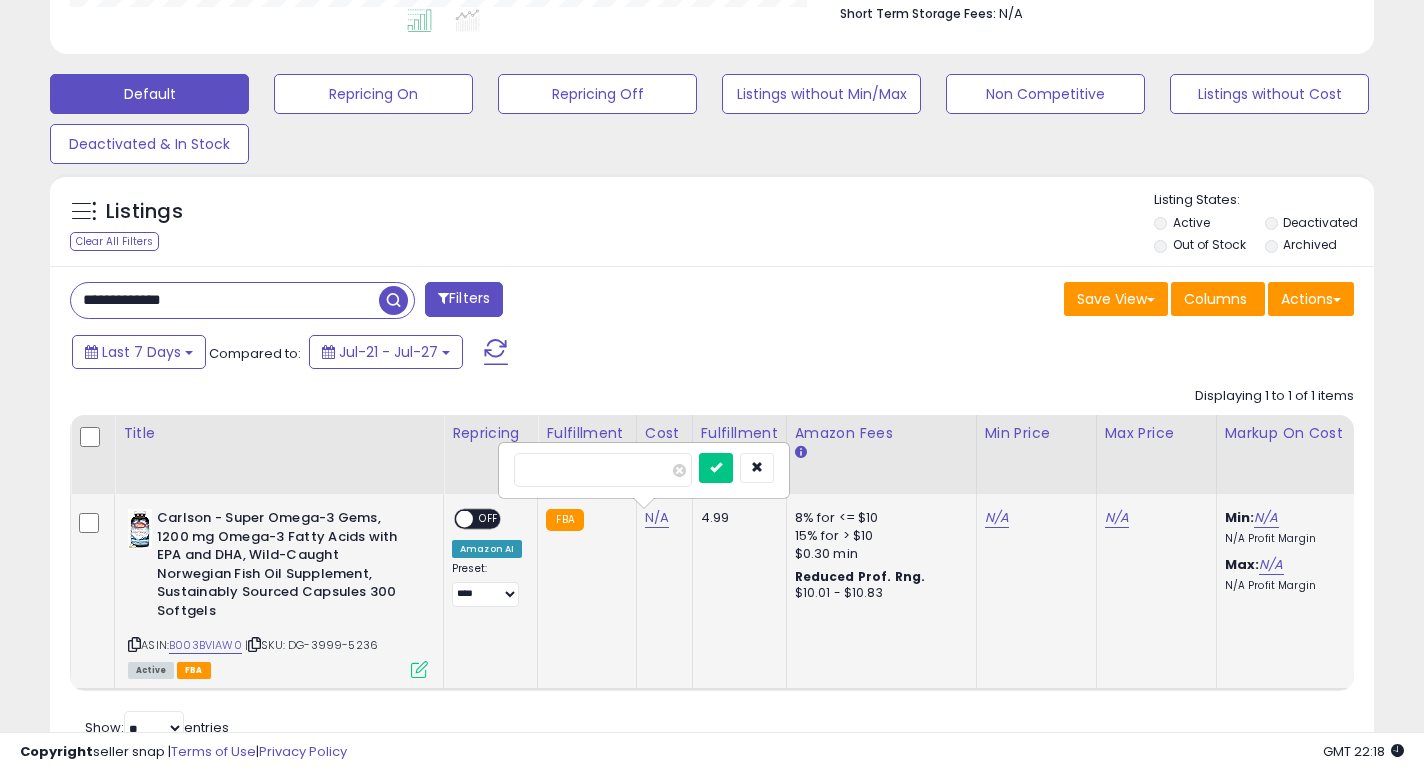 type on "**" 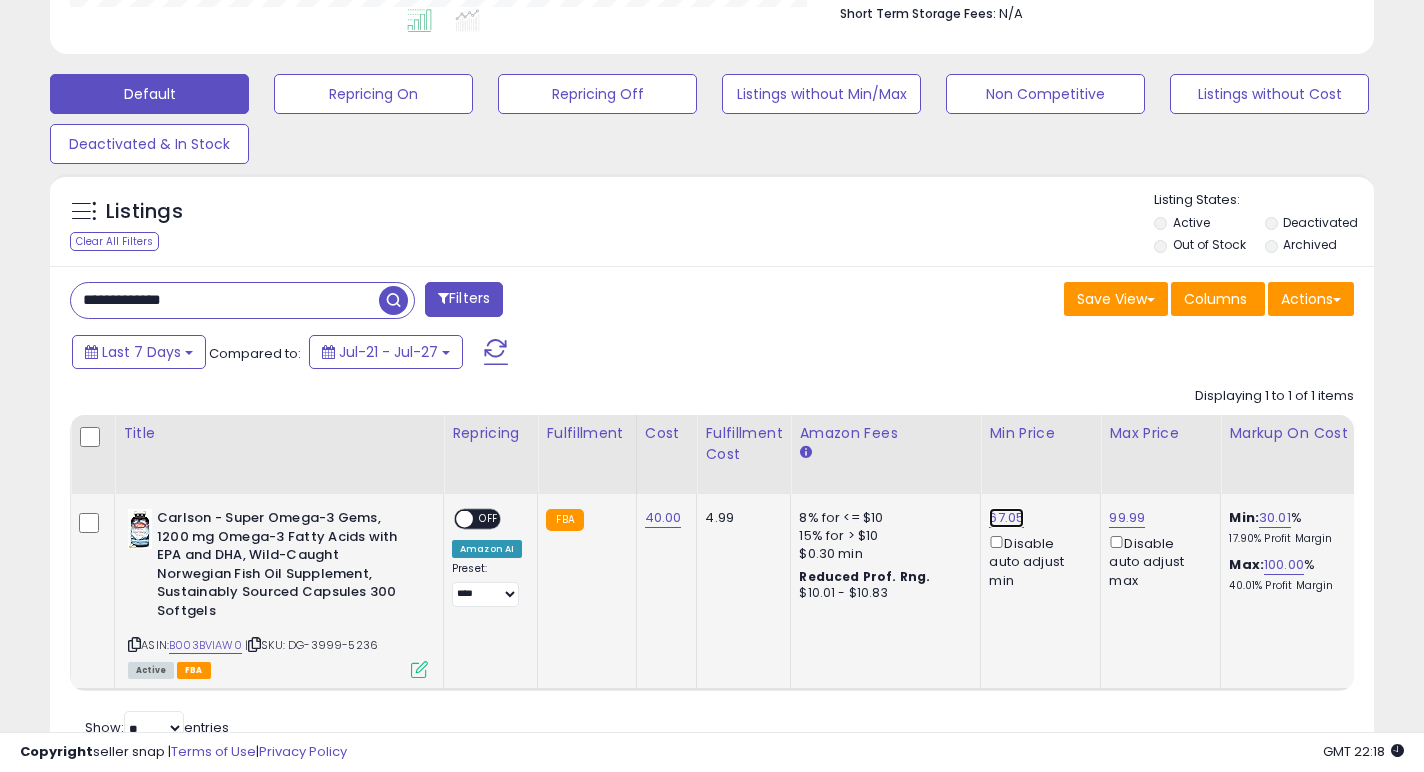 click on "67.05" at bounding box center (1006, 518) 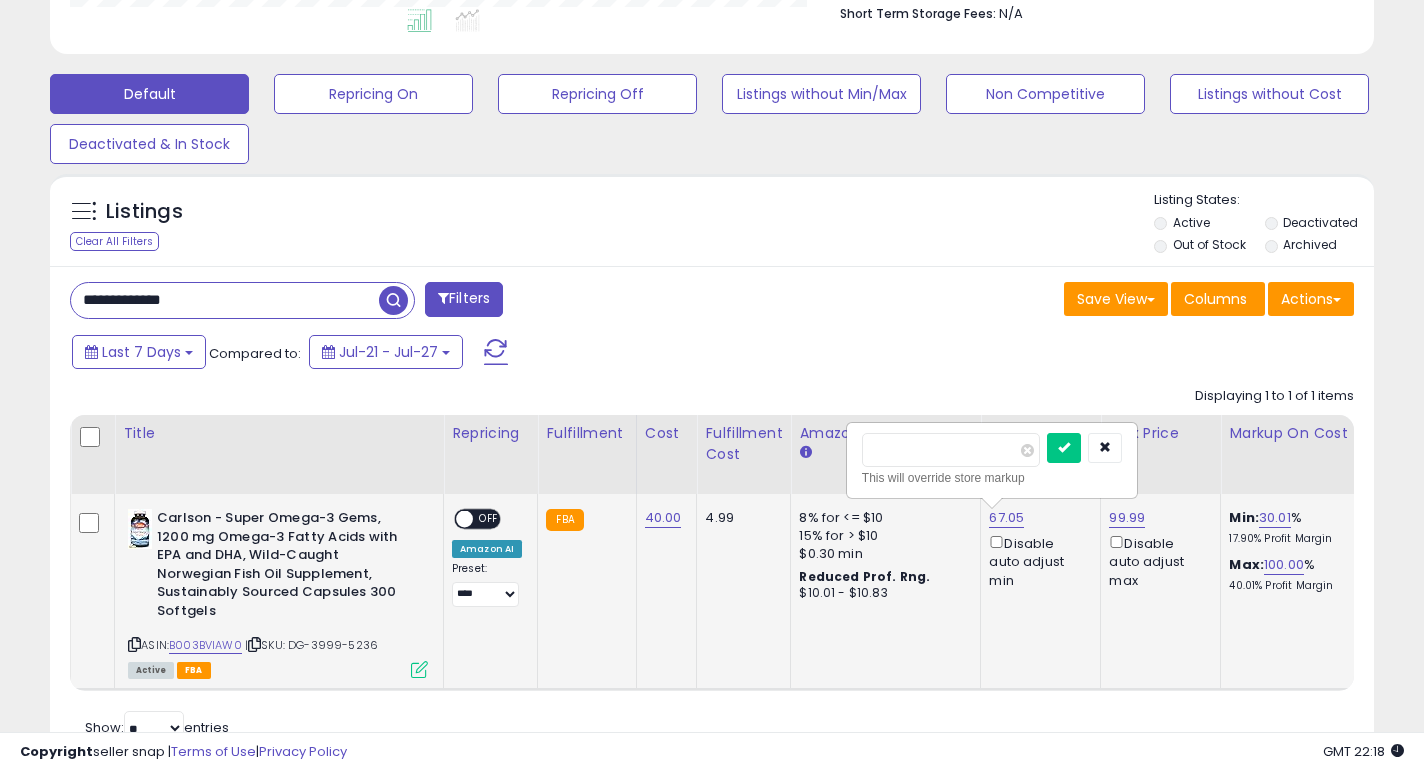 drag, startPoint x: 923, startPoint y: 451, endPoint x: 886, endPoint y: 450, distance: 37.01351 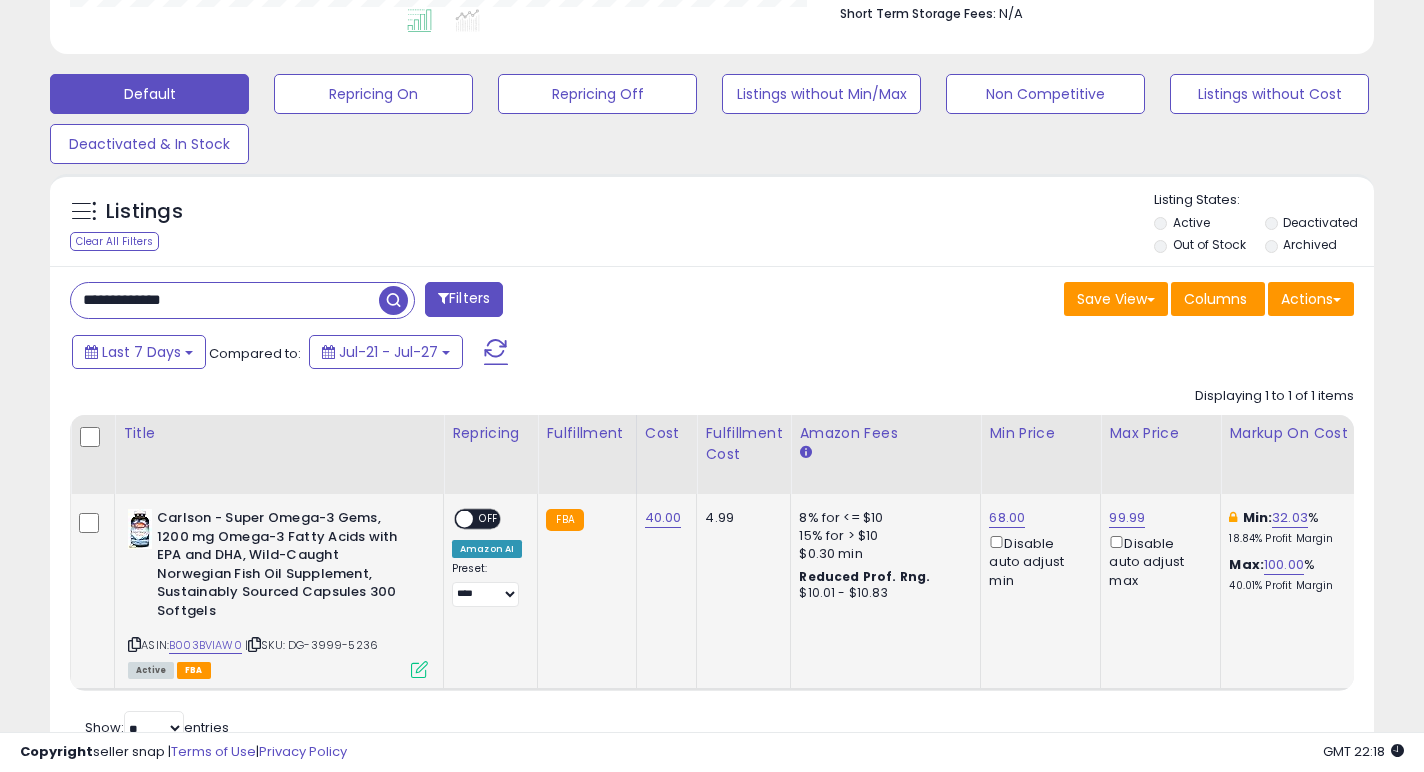 click on "OFF" at bounding box center (489, 519) 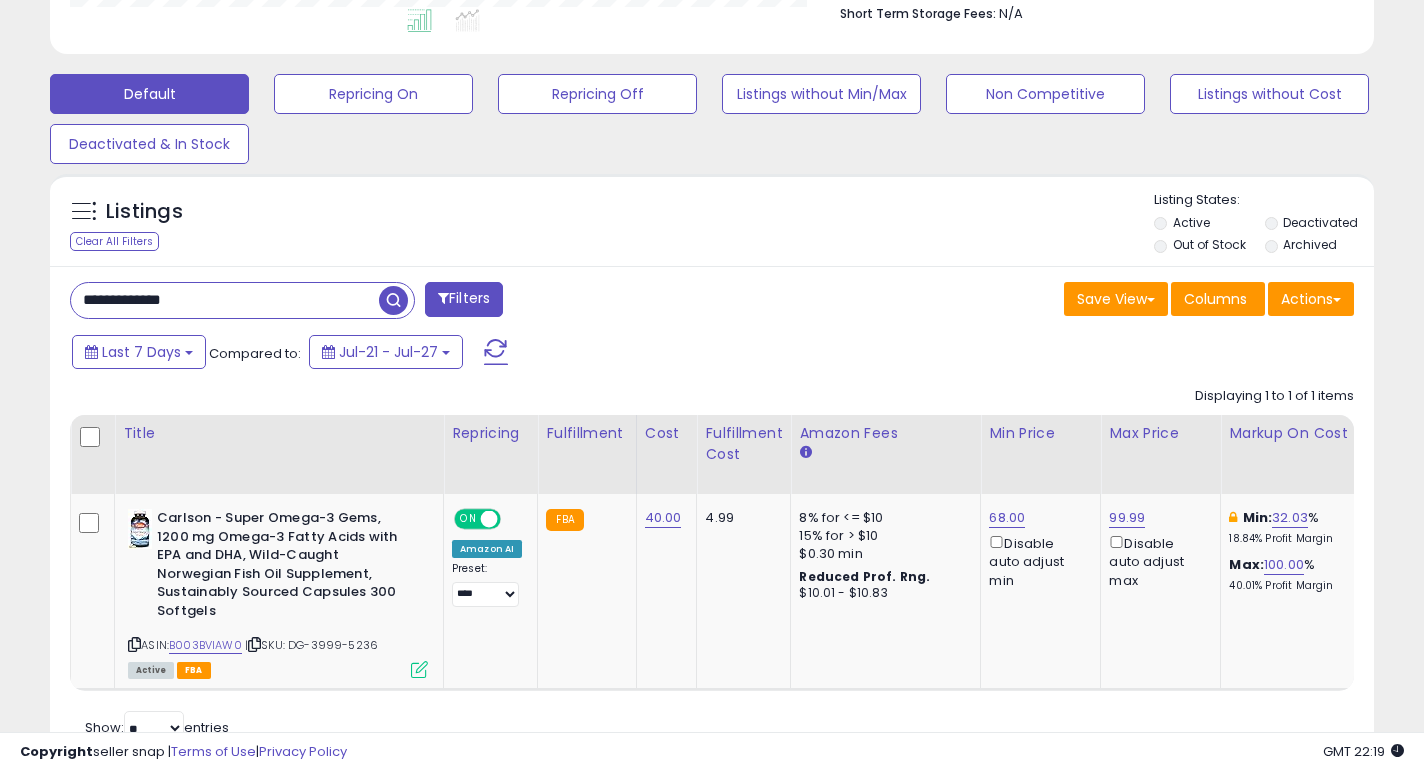 click on "**********" at bounding box center [225, 300] 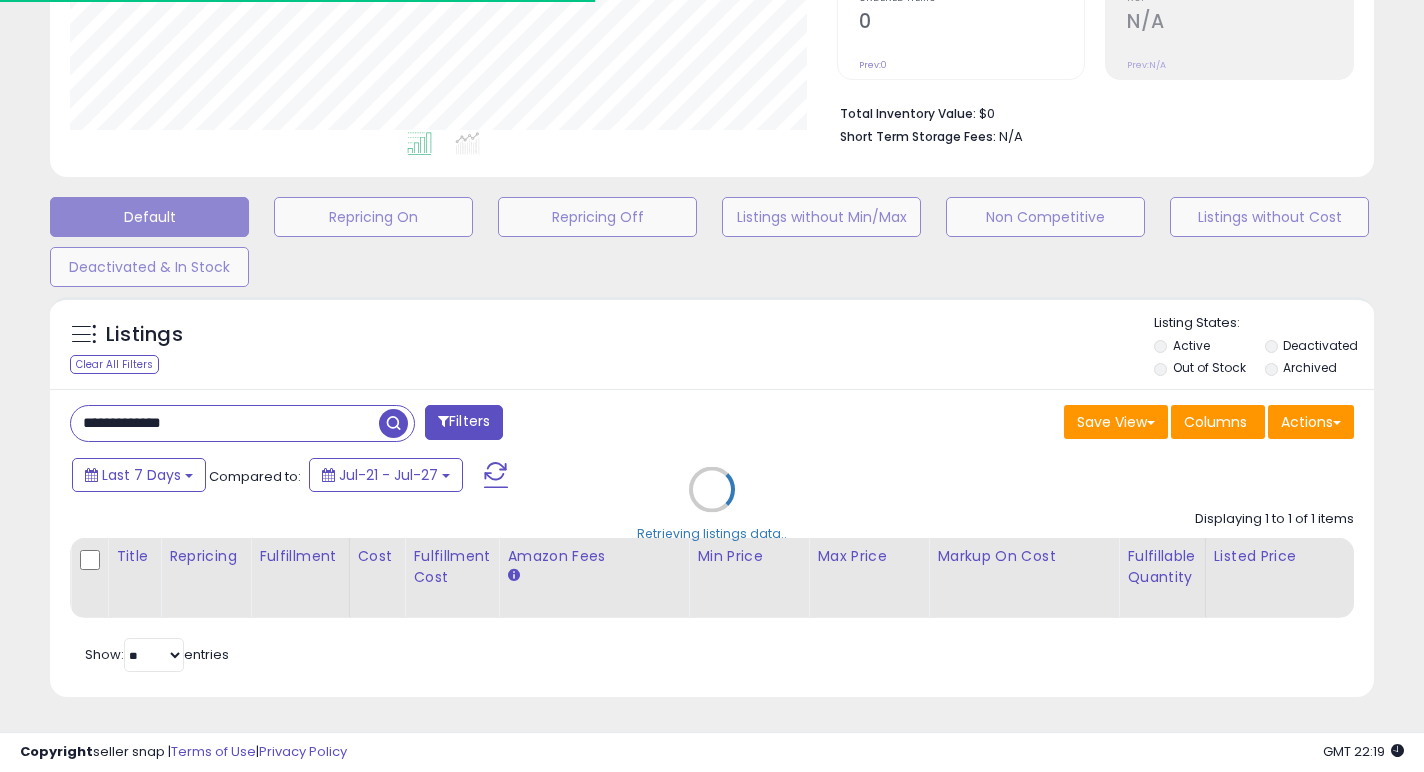 scroll, scrollTop: 556, scrollLeft: 0, axis: vertical 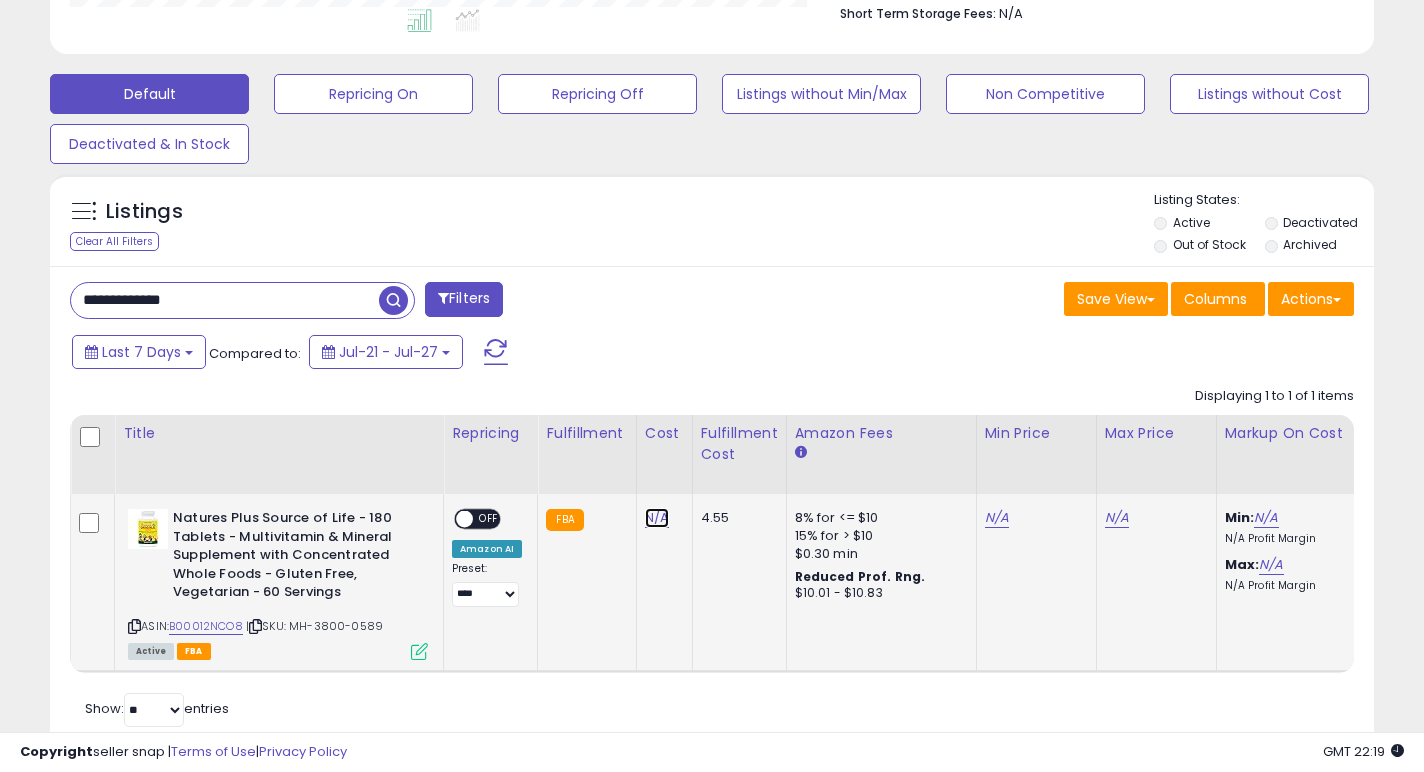 click on "N/A" at bounding box center (657, 518) 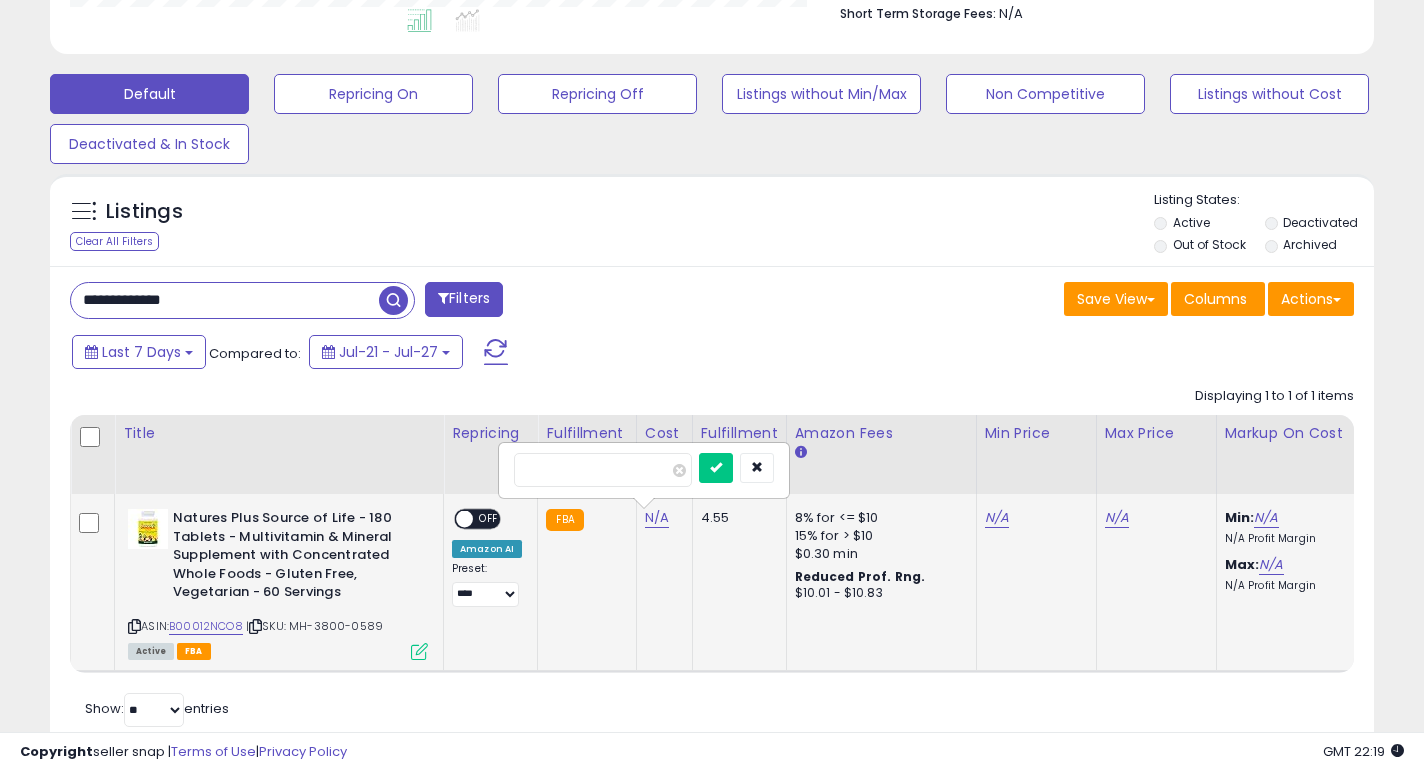 type on "**" 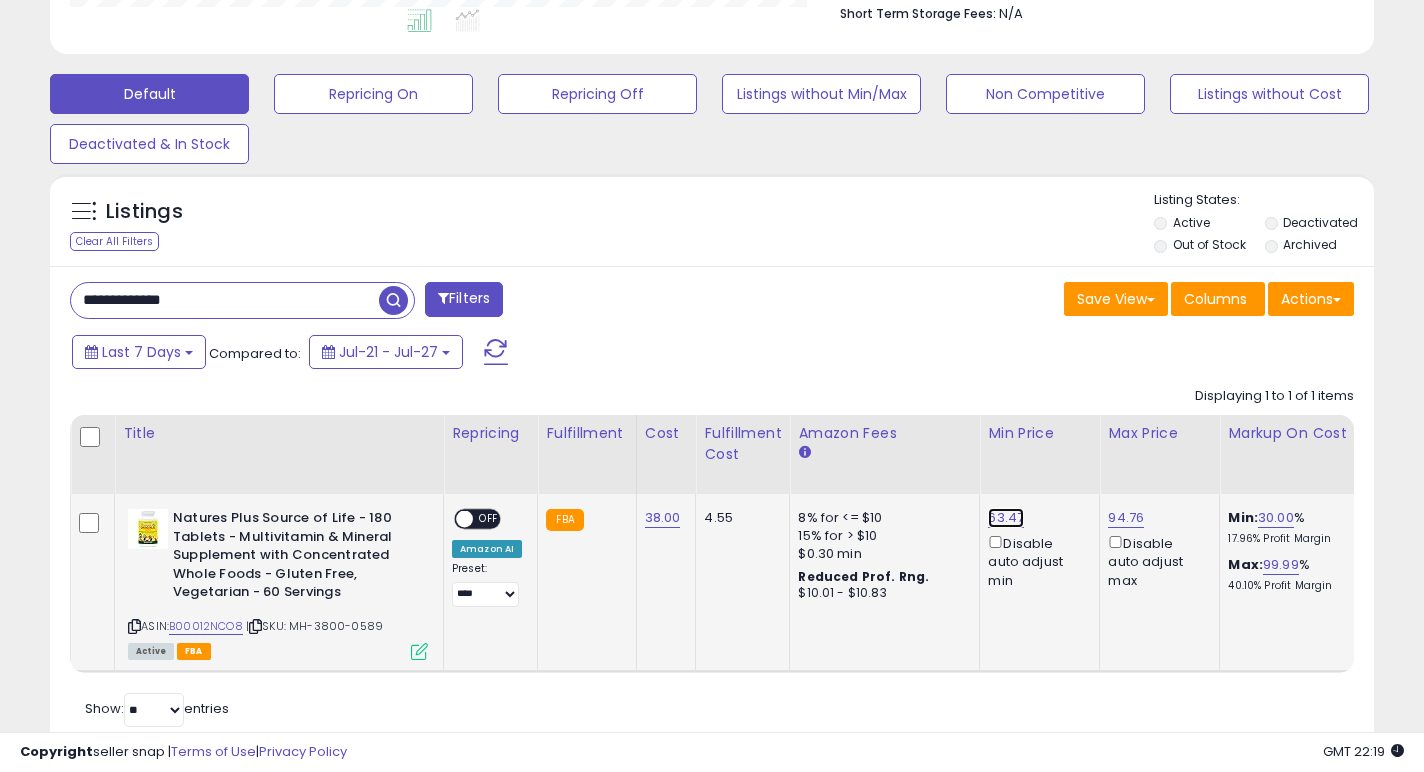 click on "63.47" at bounding box center (1006, 518) 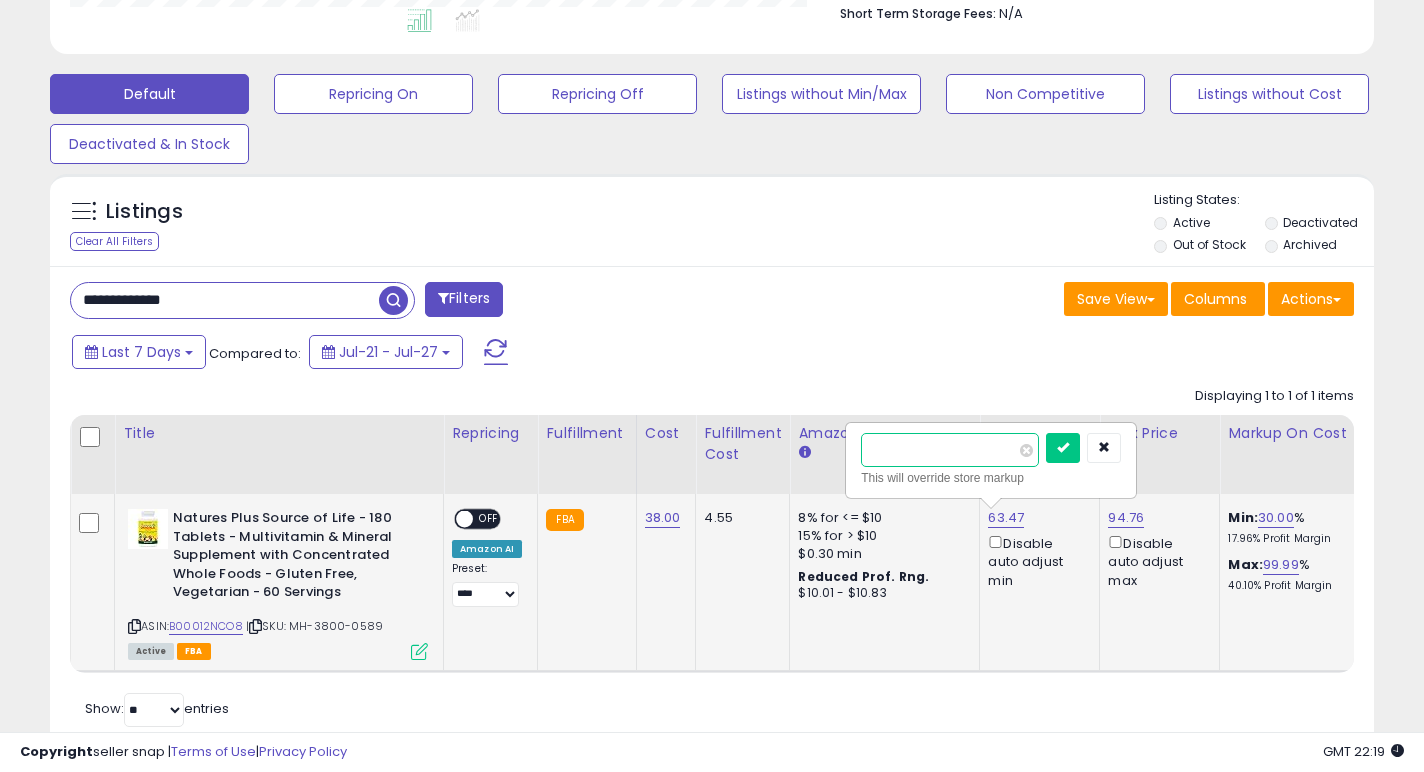 drag, startPoint x: 939, startPoint y: 452, endPoint x: 882, endPoint y: 452, distance: 57 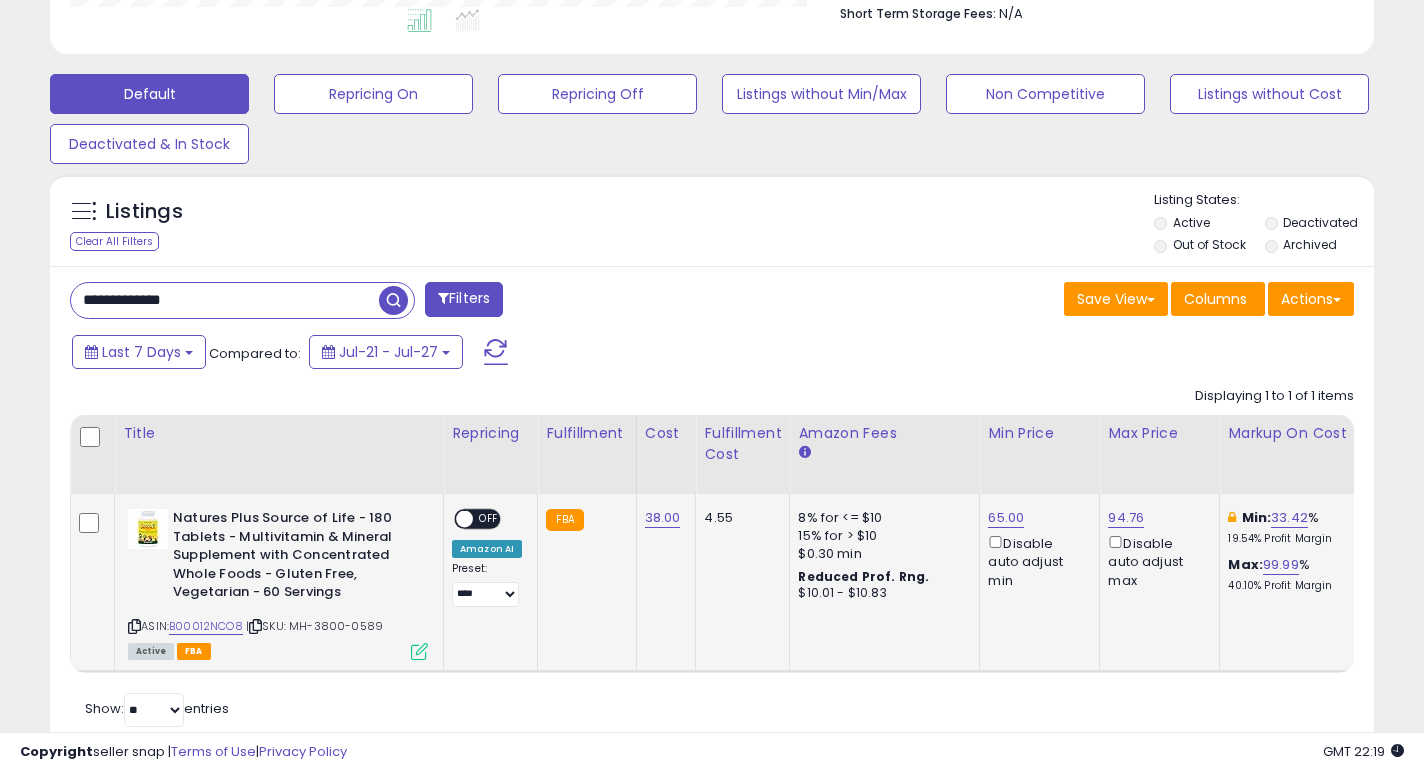 click at bounding box center (464, 519) 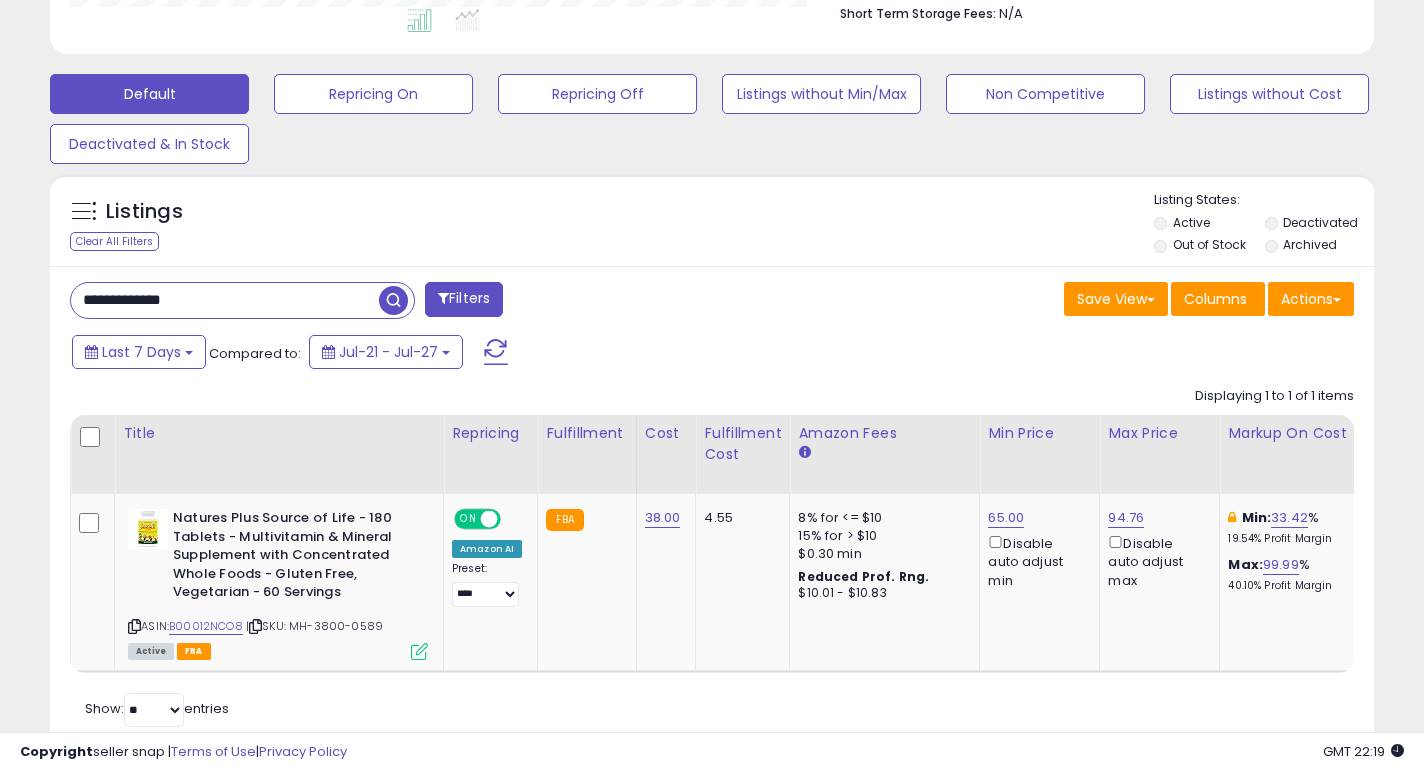 click on "**********" at bounding box center (225, 300) 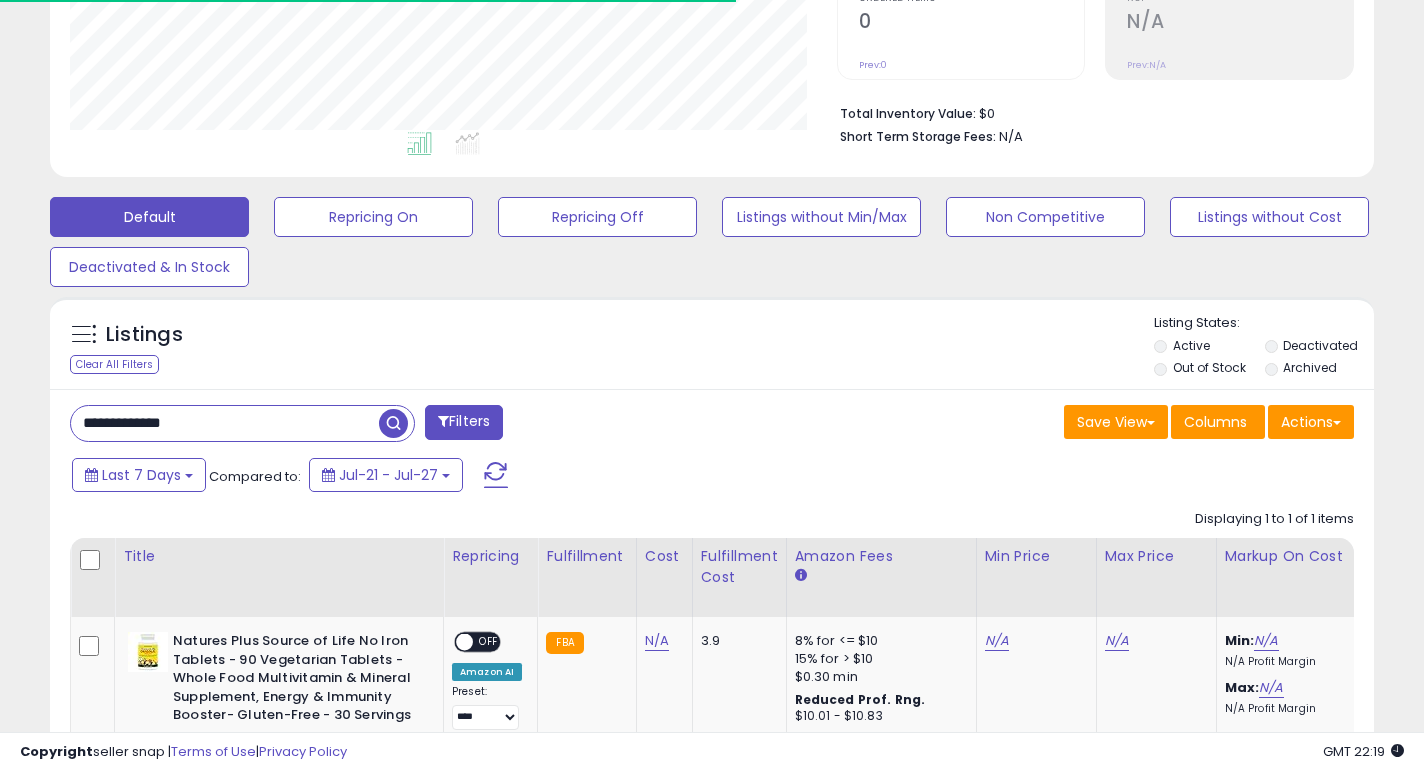 scroll, scrollTop: 556, scrollLeft: 0, axis: vertical 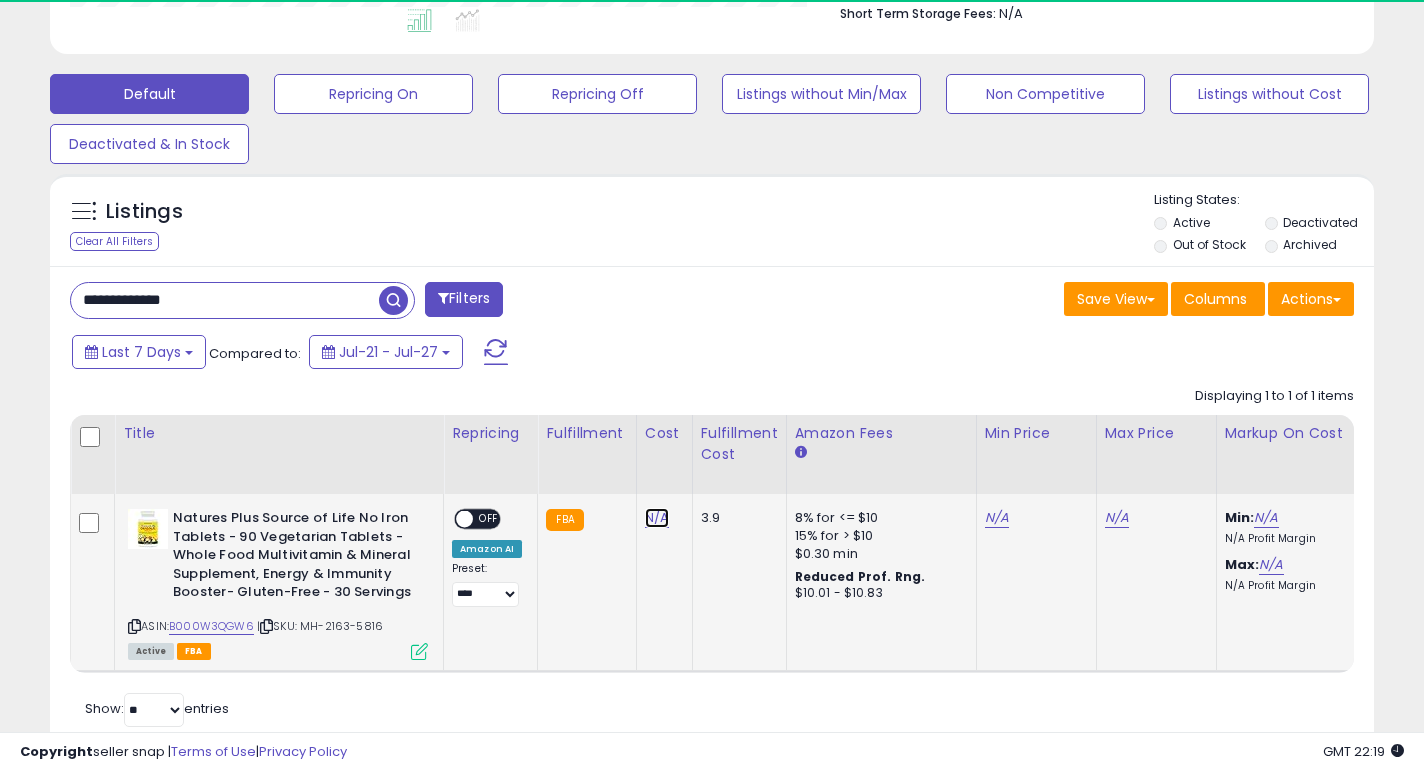 click on "N/A" at bounding box center (657, 518) 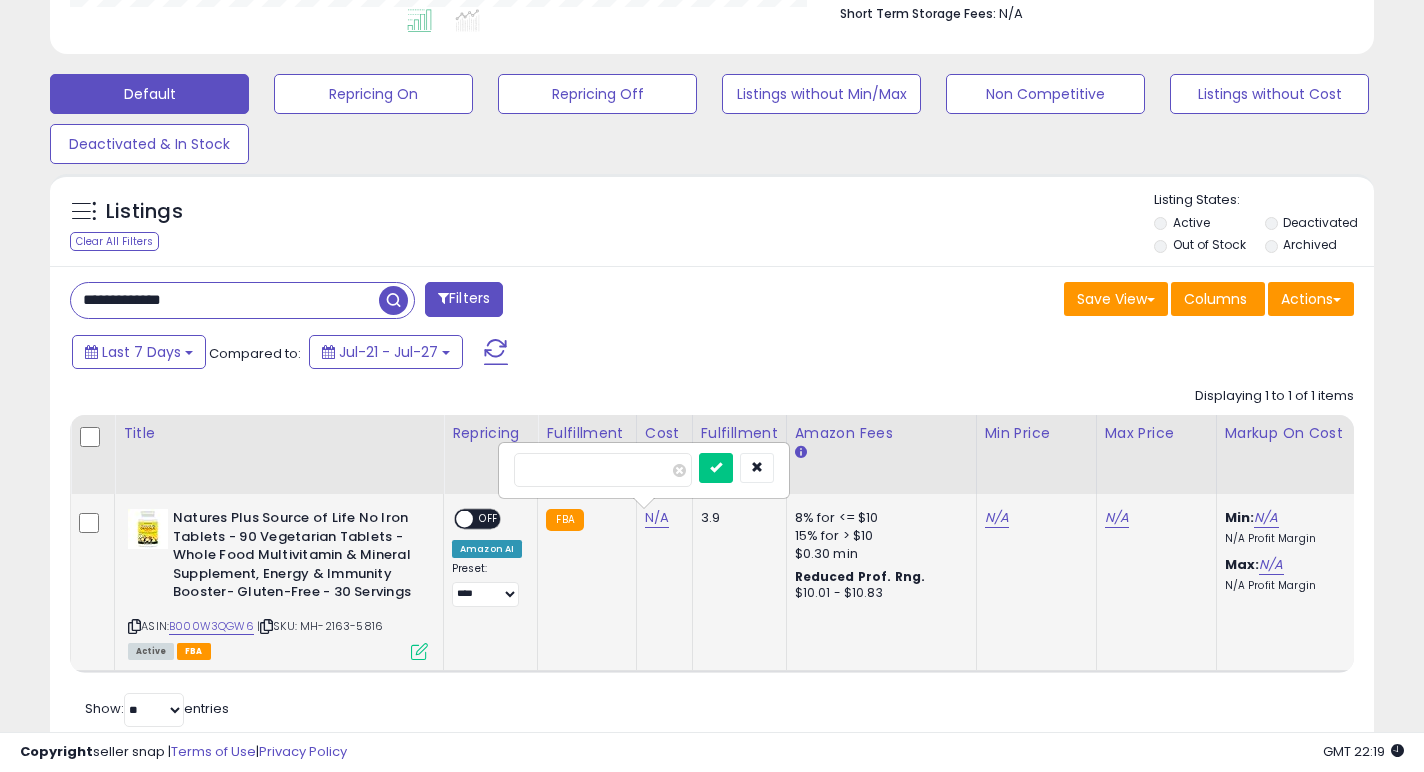 scroll, scrollTop: 999590, scrollLeft: 999233, axis: both 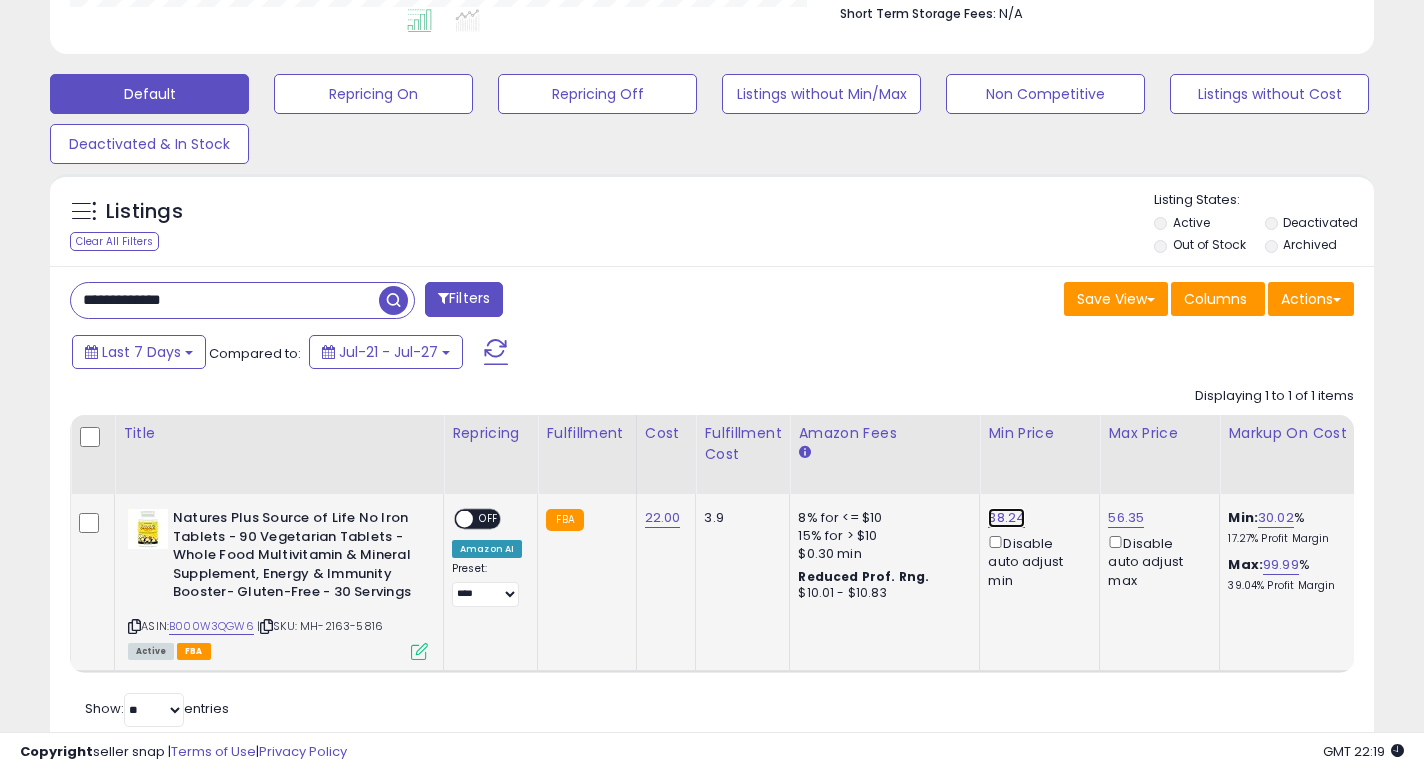 click on "38.24" at bounding box center (1006, 518) 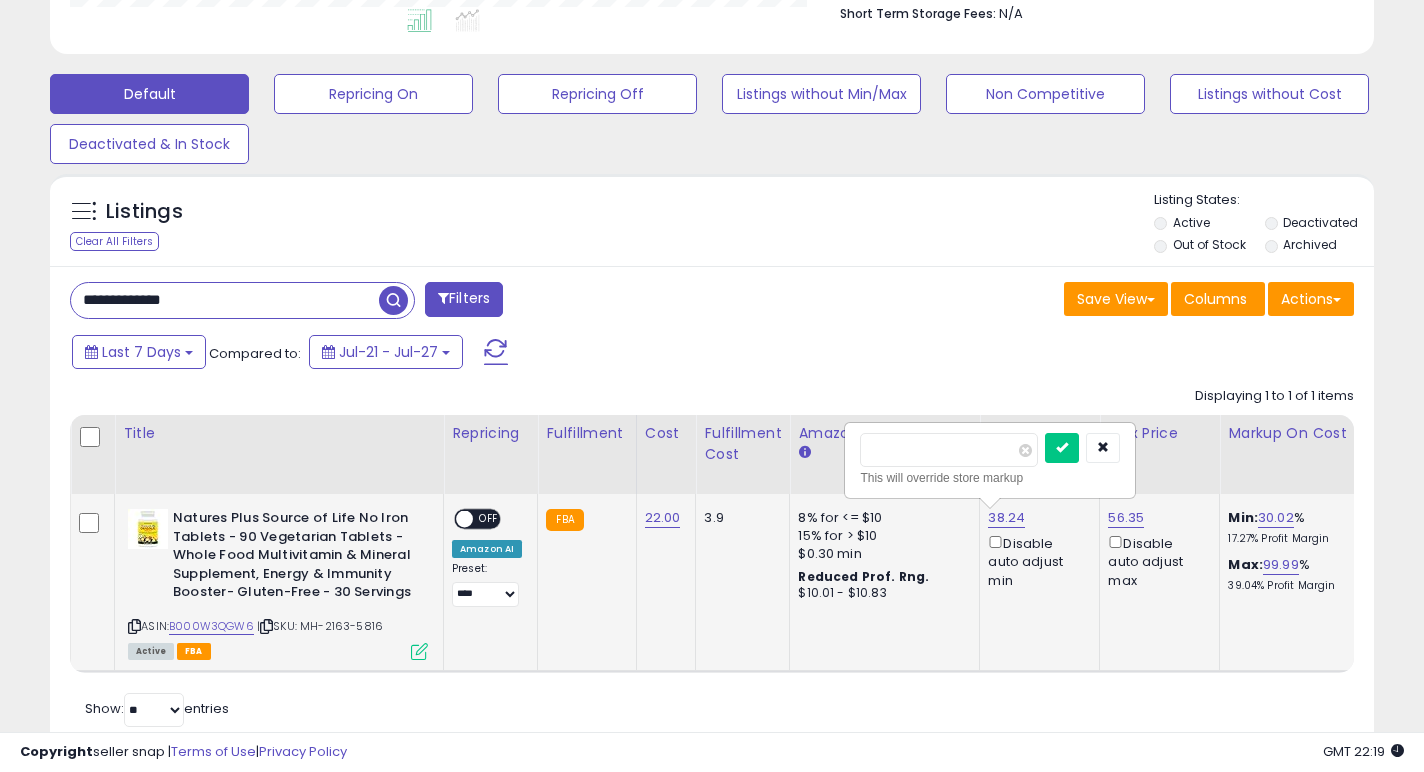 drag, startPoint x: 933, startPoint y: 453, endPoint x: 858, endPoint y: 452, distance: 75.00667 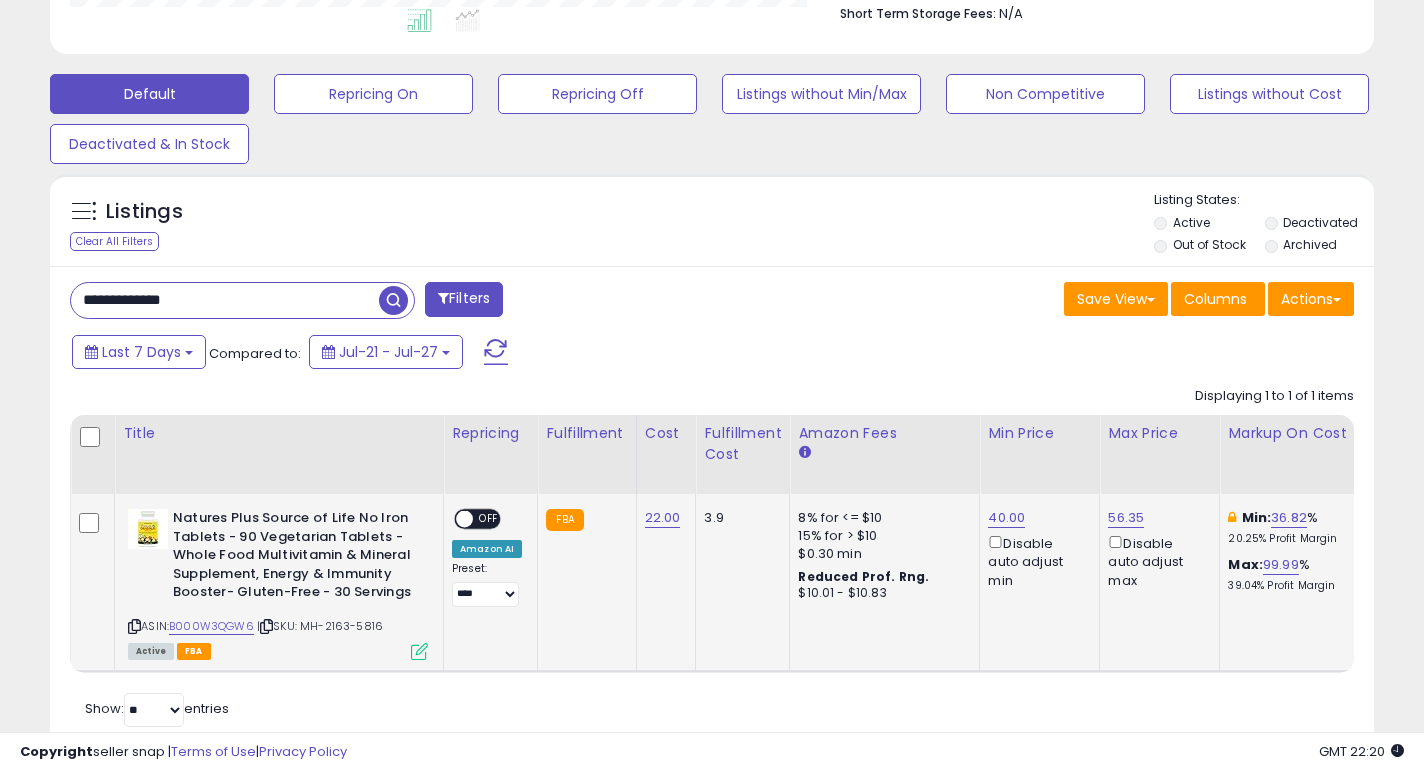 click at bounding box center (464, 519) 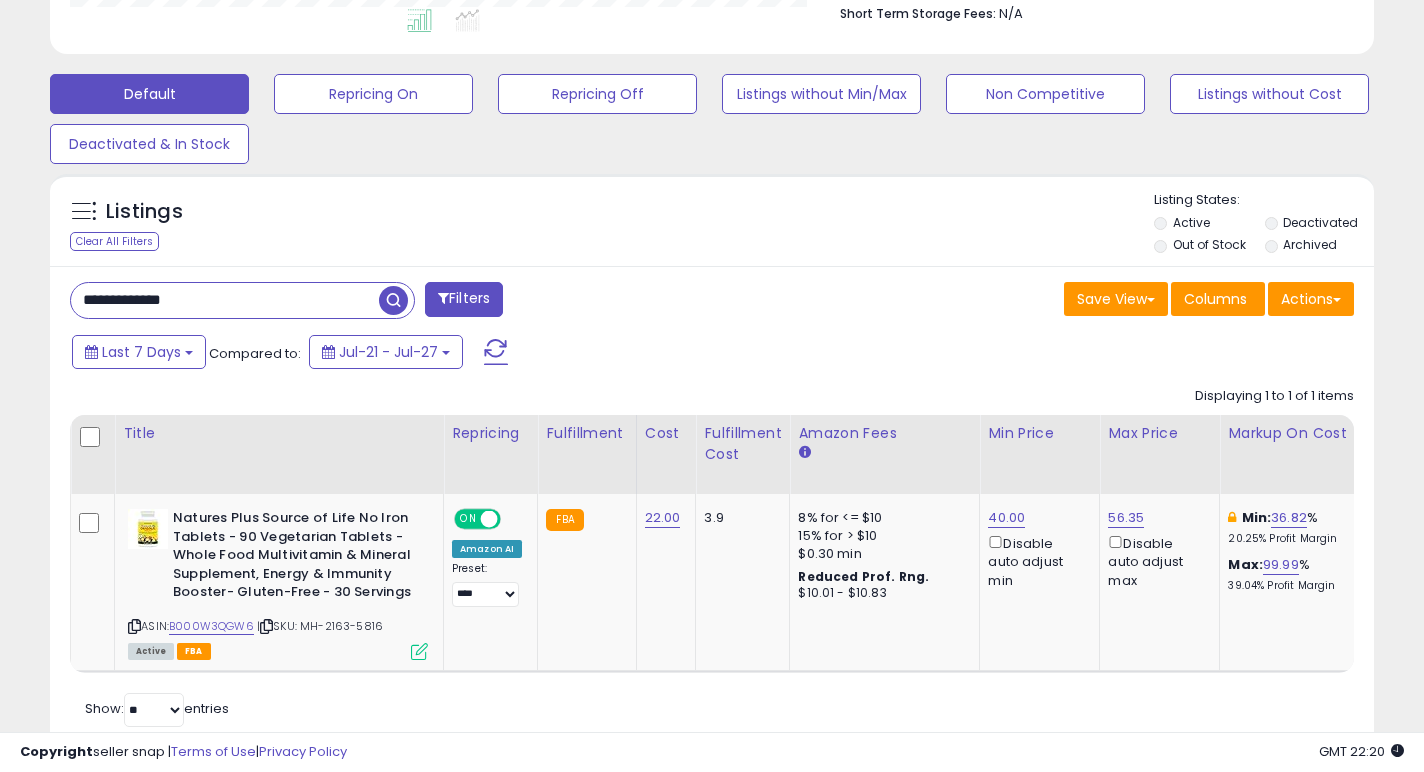 click on "**********" at bounding box center [383, 302] 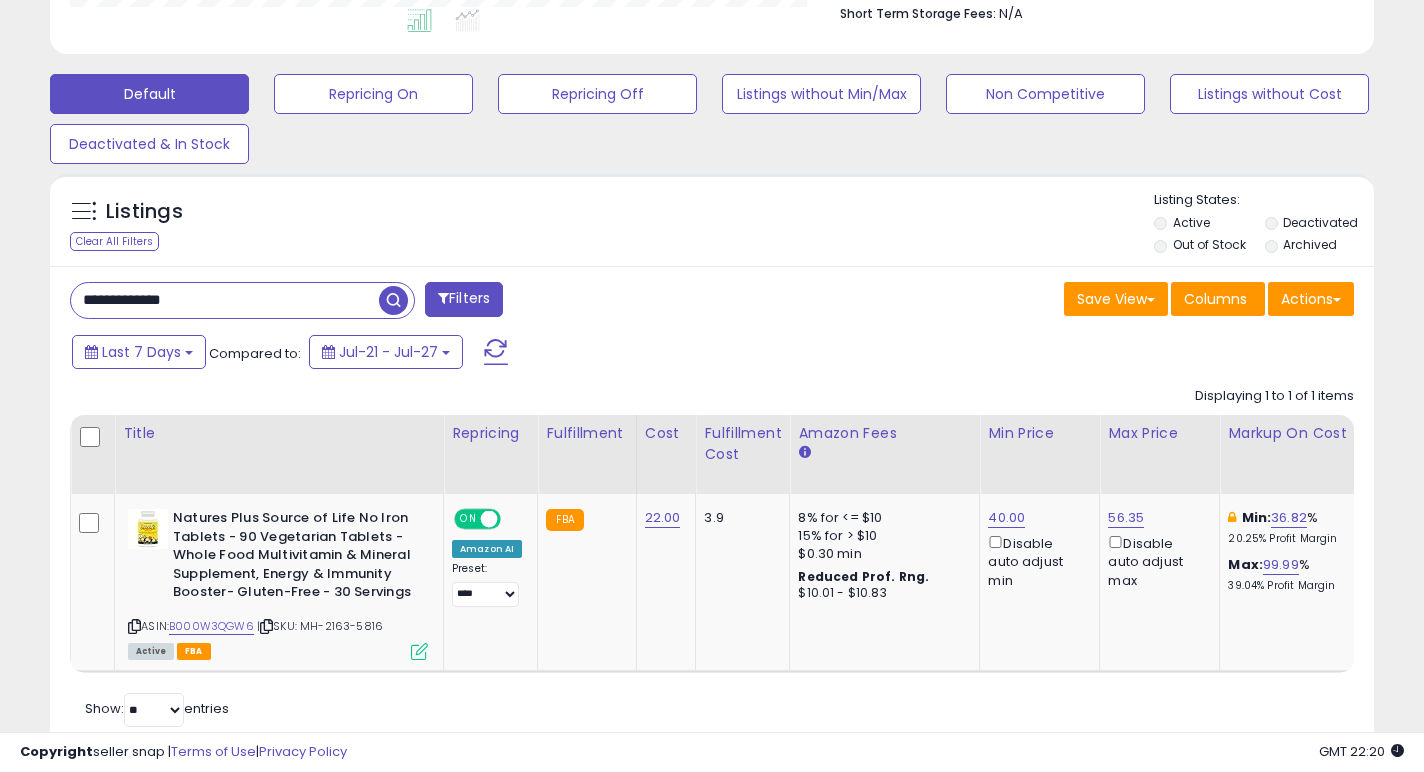 click on "**********" at bounding box center (225, 300) 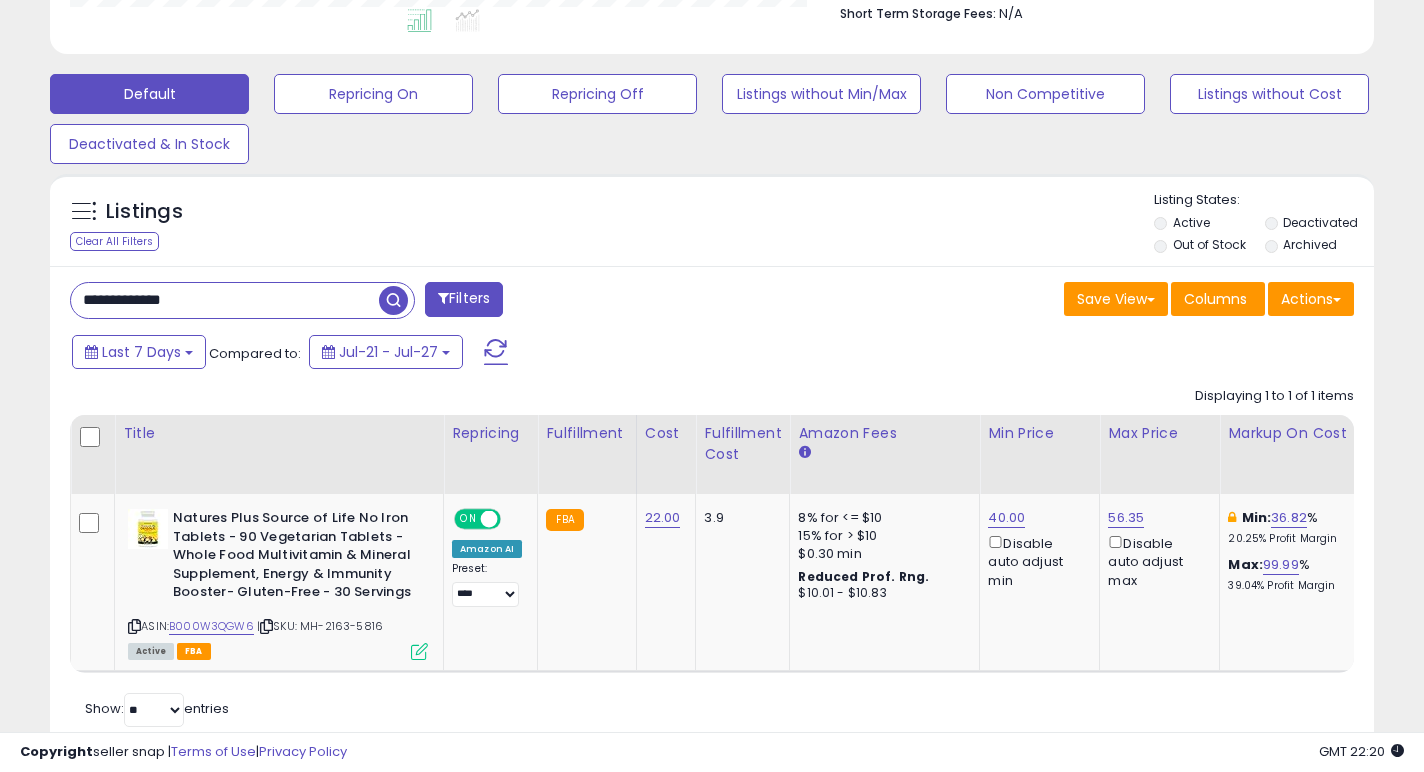 click on "**********" at bounding box center [225, 300] 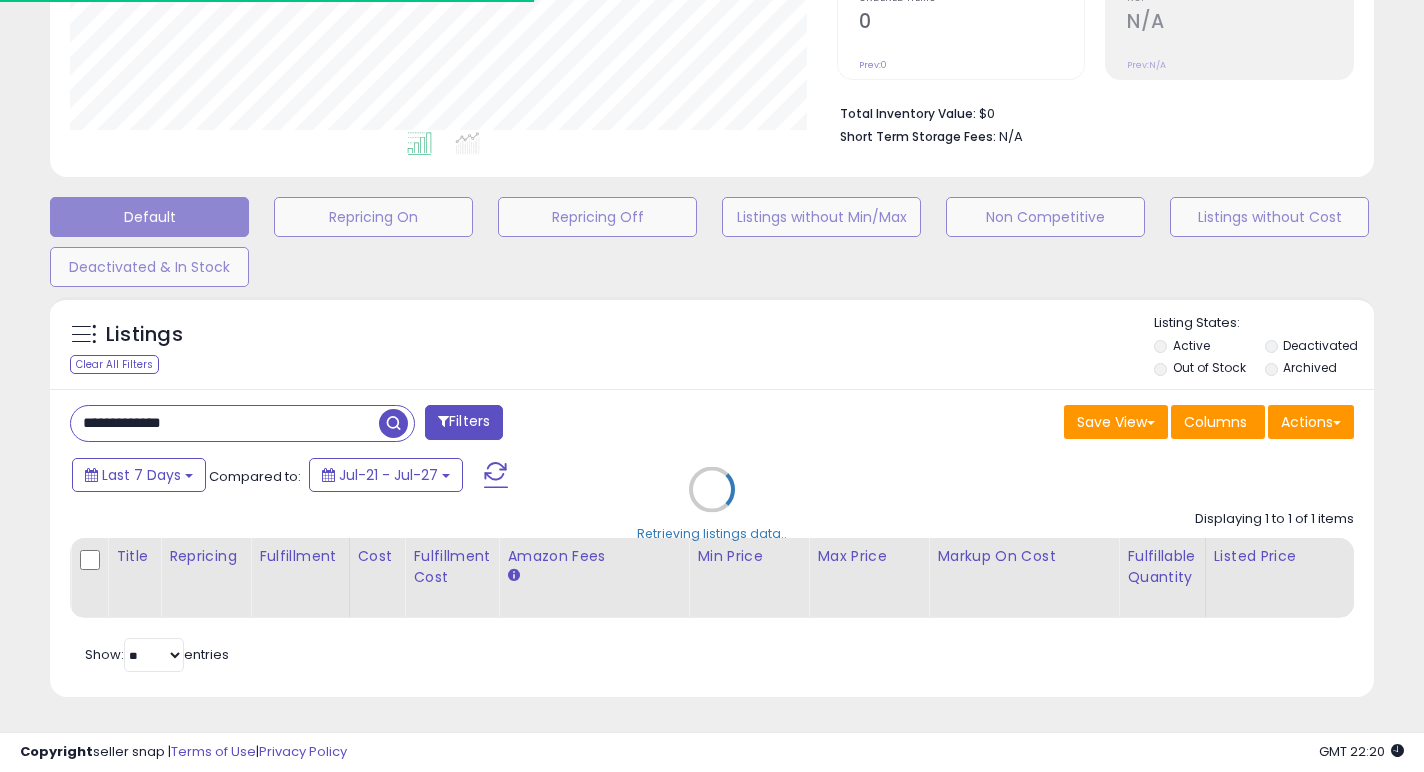 scroll, scrollTop: 556, scrollLeft: 0, axis: vertical 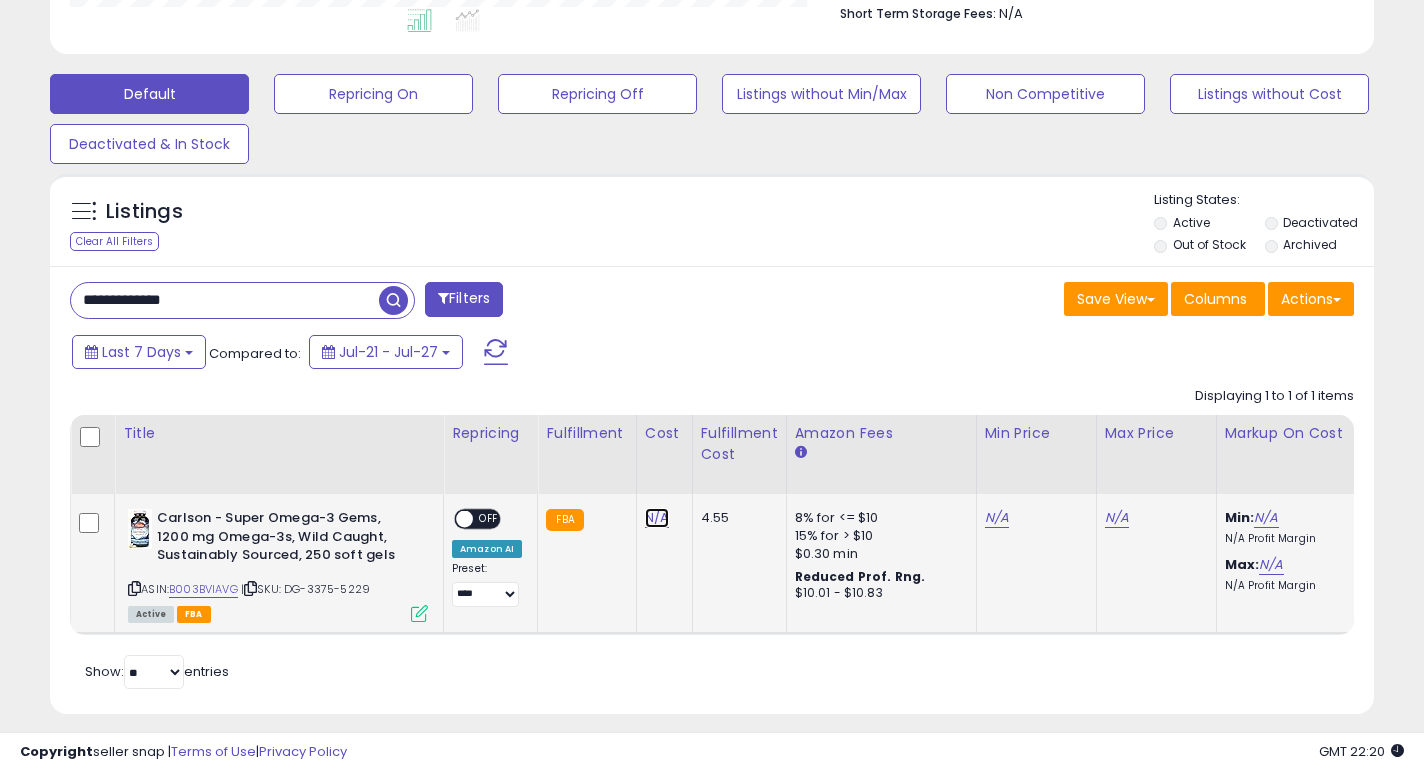 click on "N/A" at bounding box center [657, 518] 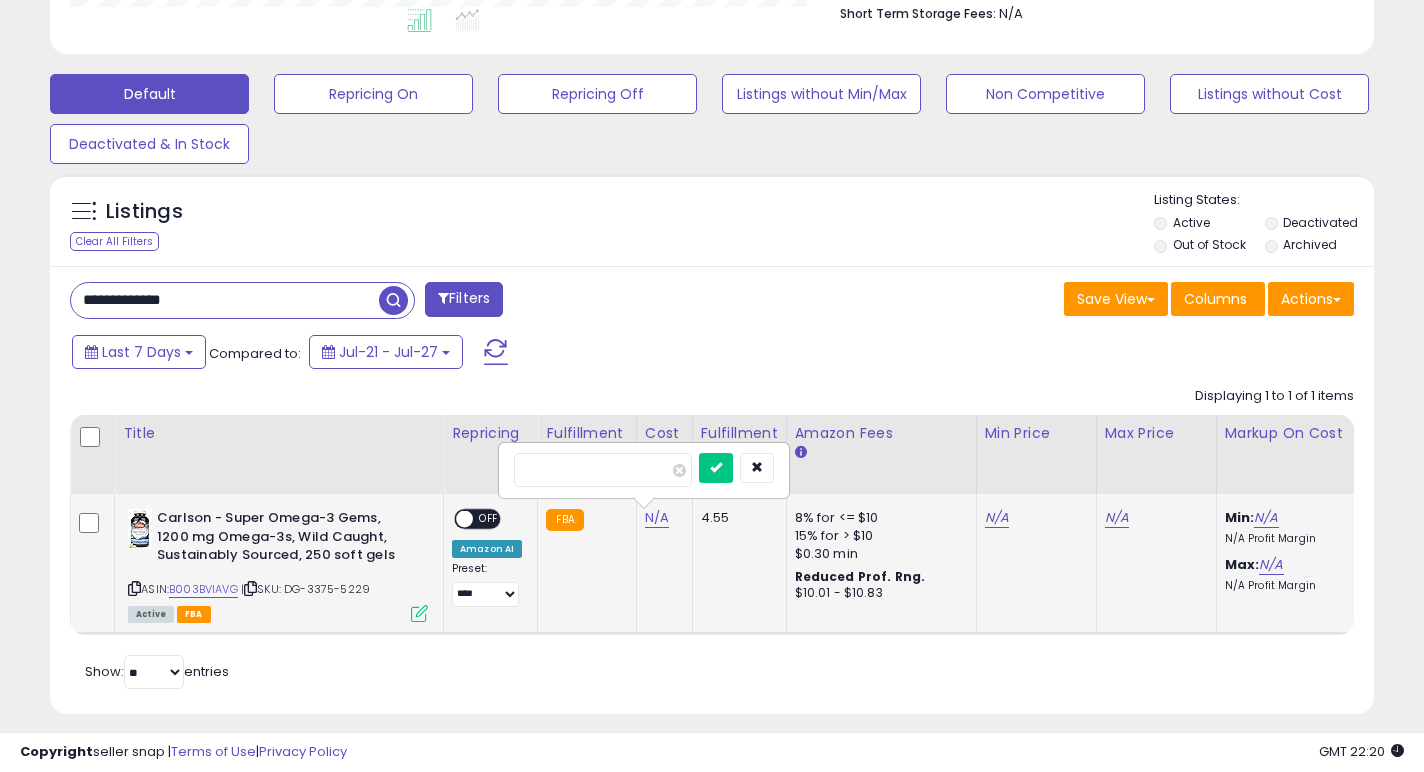 type on "**" 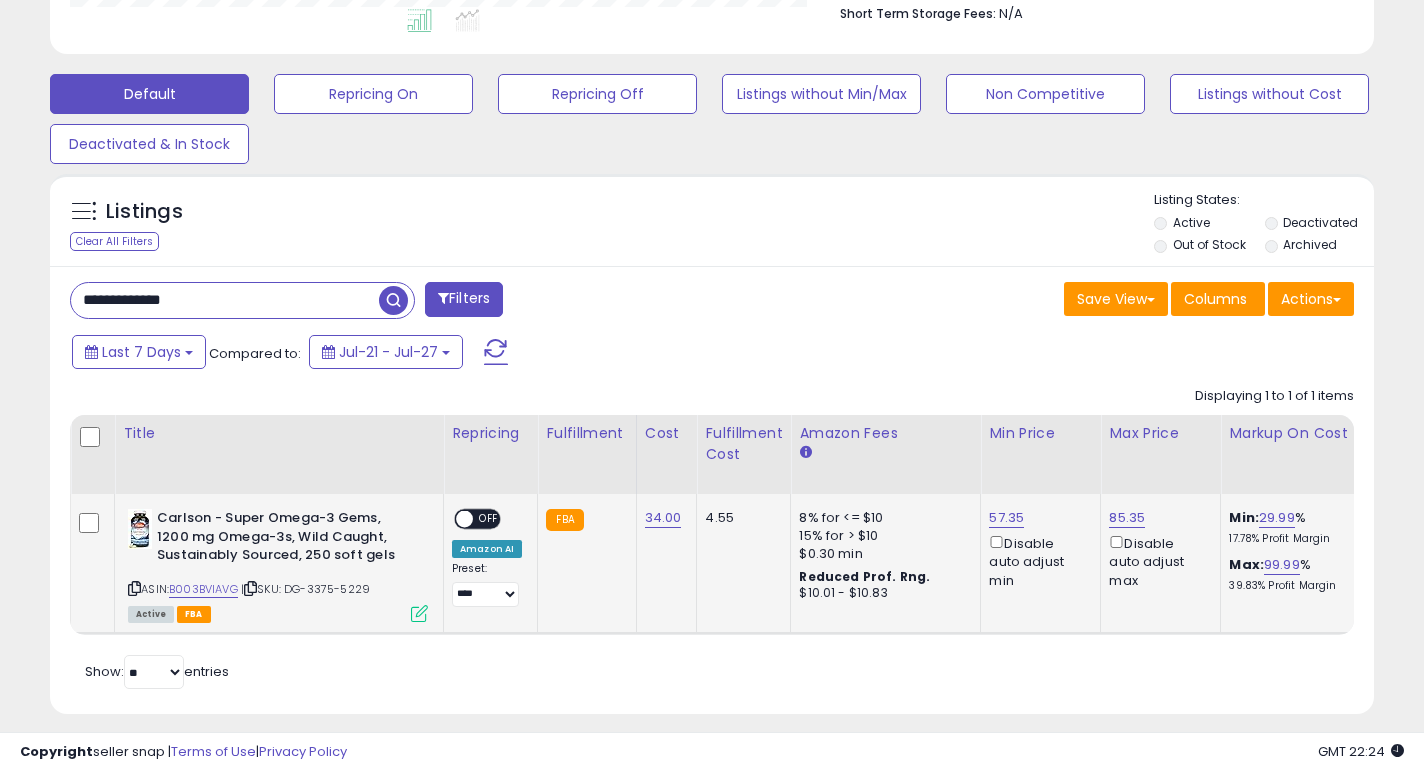 click at bounding box center [464, 519] 